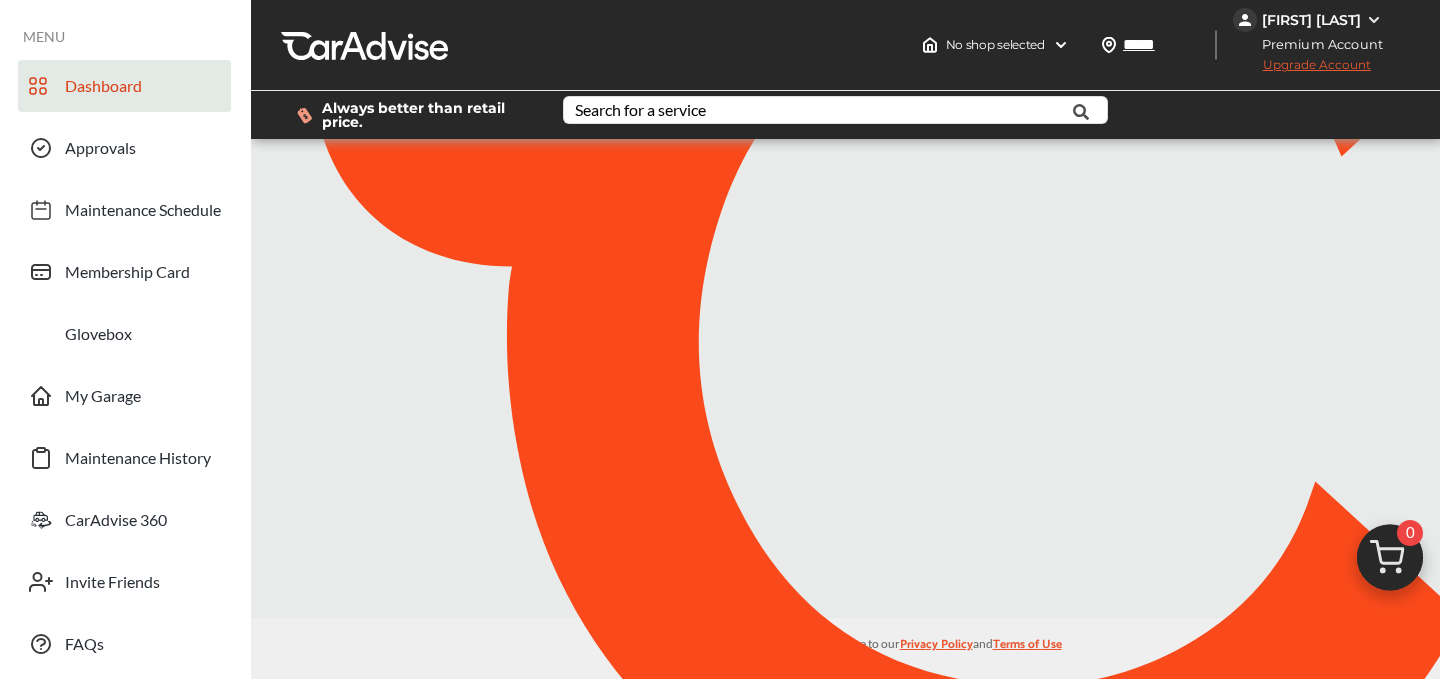 scroll, scrollTop: 0, scrollLeft: 0, axis: both 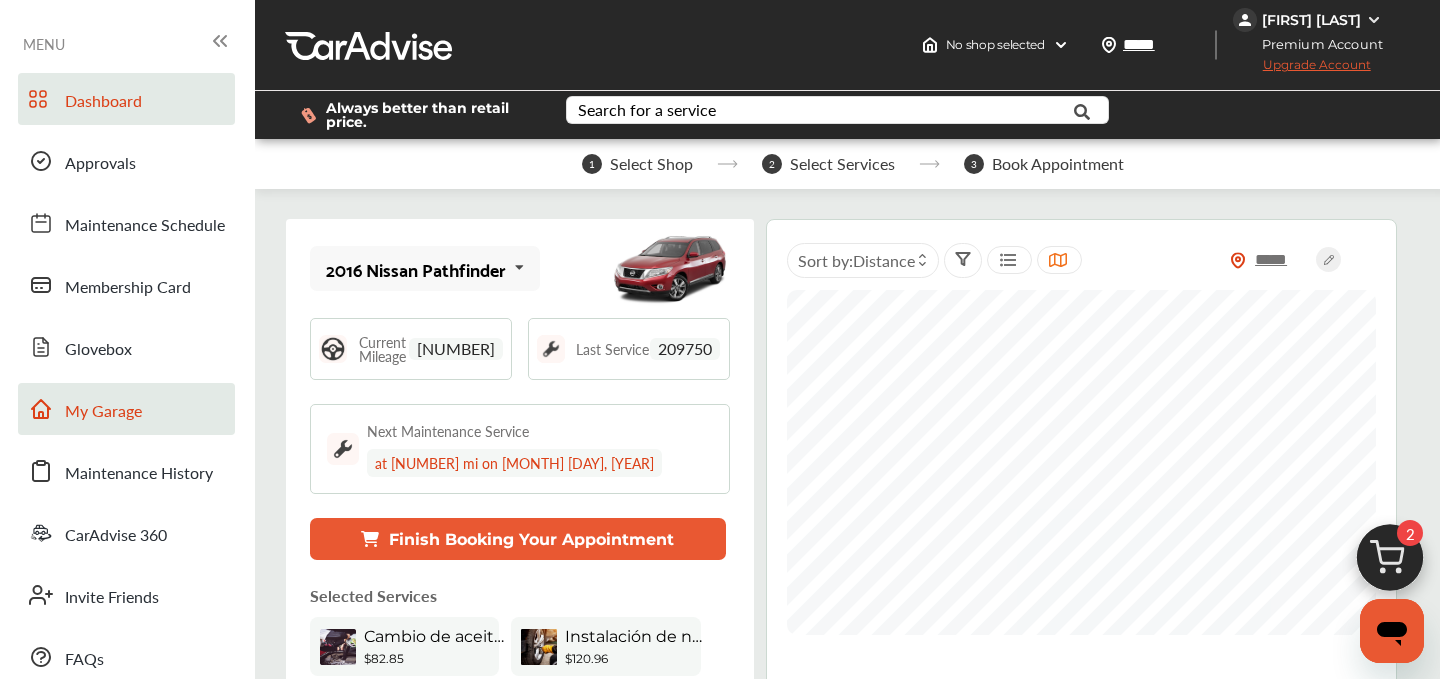 click on "My Garage" at bounding box center [103, 412] 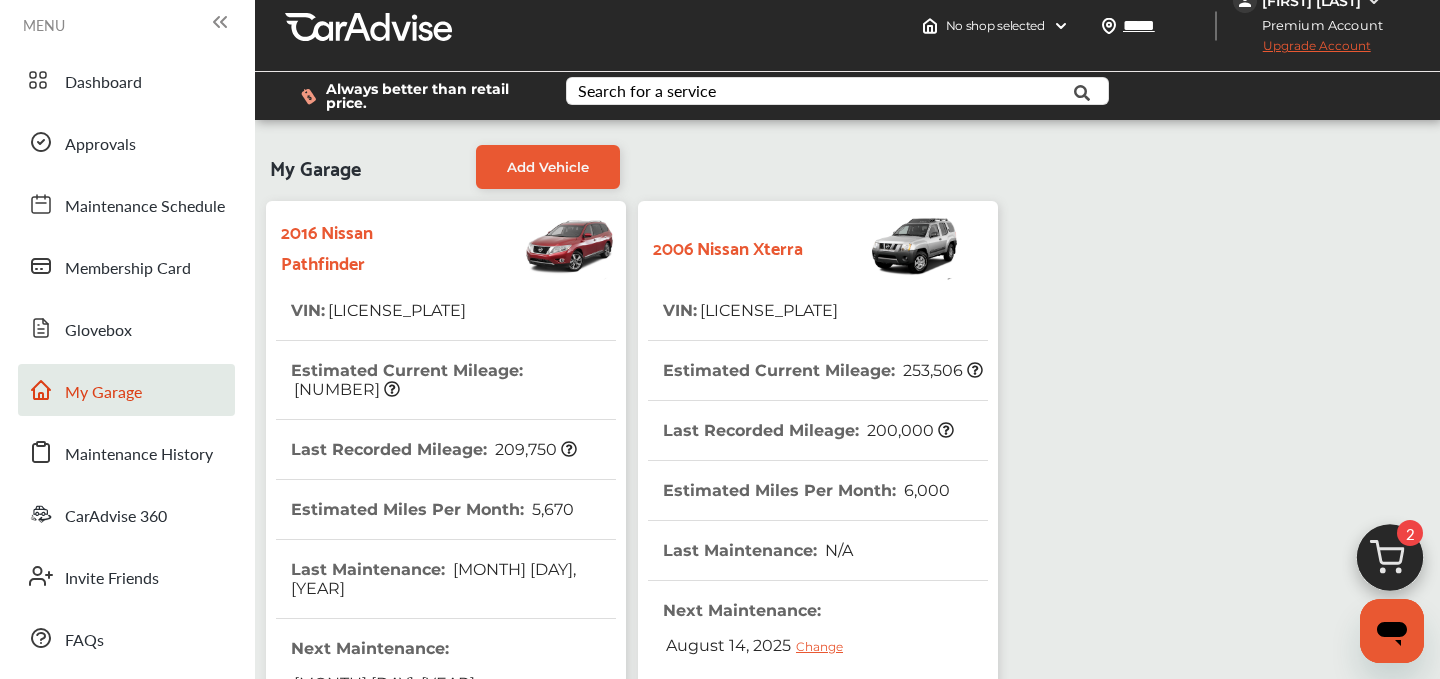 scroll, scrollTop: 23, scrollLeft: 0, axis: vertical 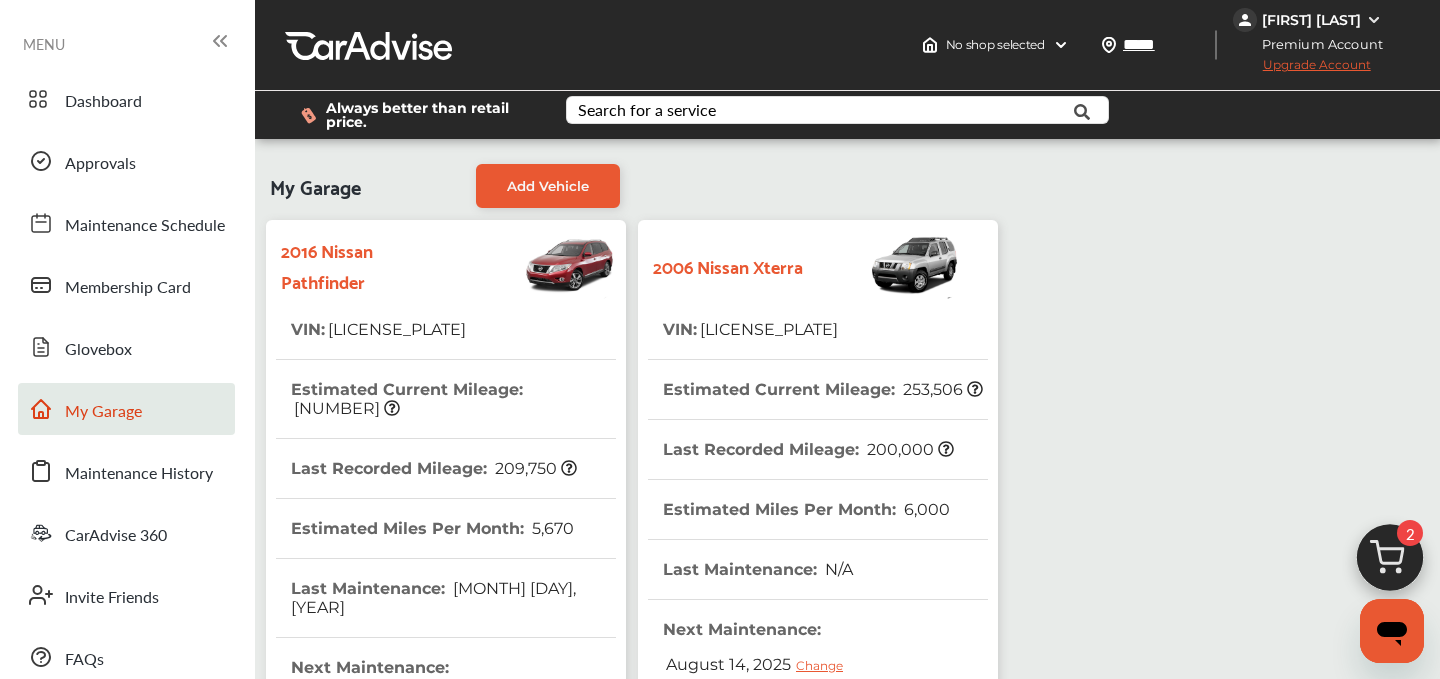 drag, startPoint x: 1377, startPoint y: 20, endPoint x: 1246, endPoint y: 25, distance: 131.09538 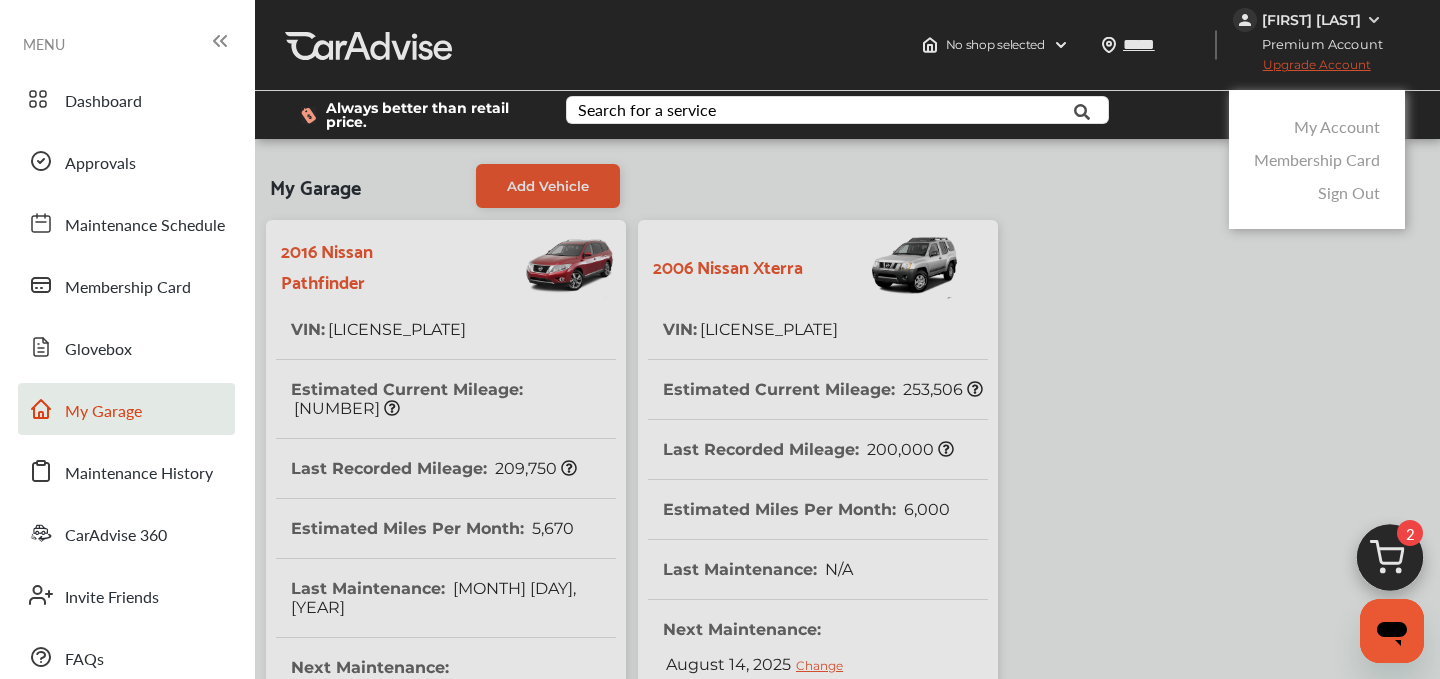 copy on "L" 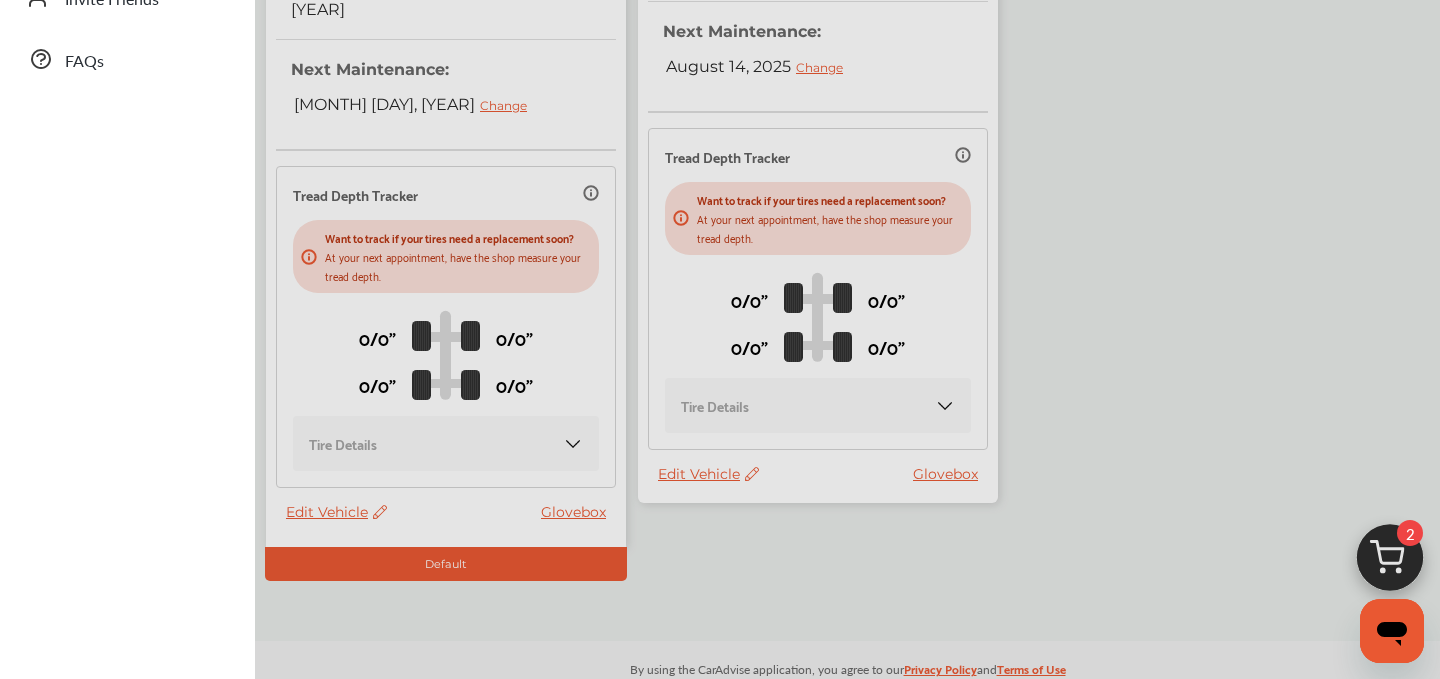 scroll, scrollTop: 0, scrollLeft: 0, axis: both 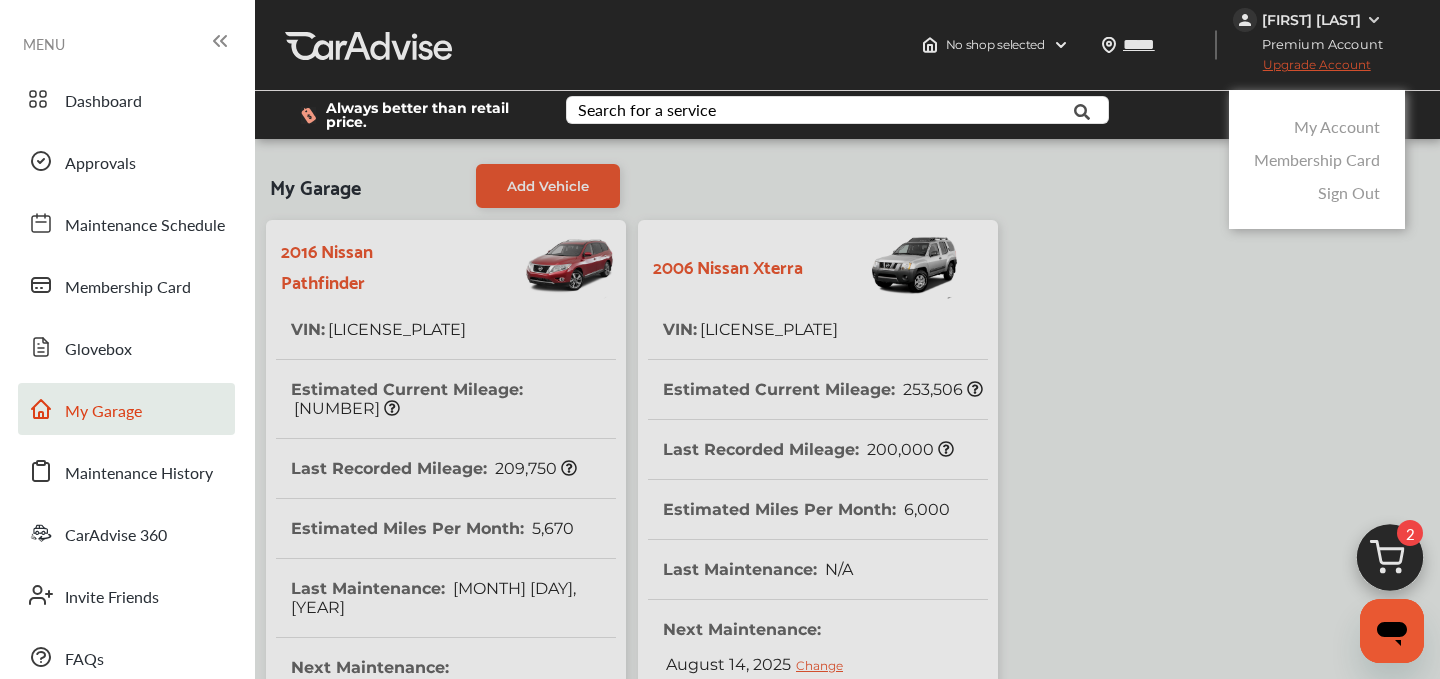 click at bounding box center (1390, 563) 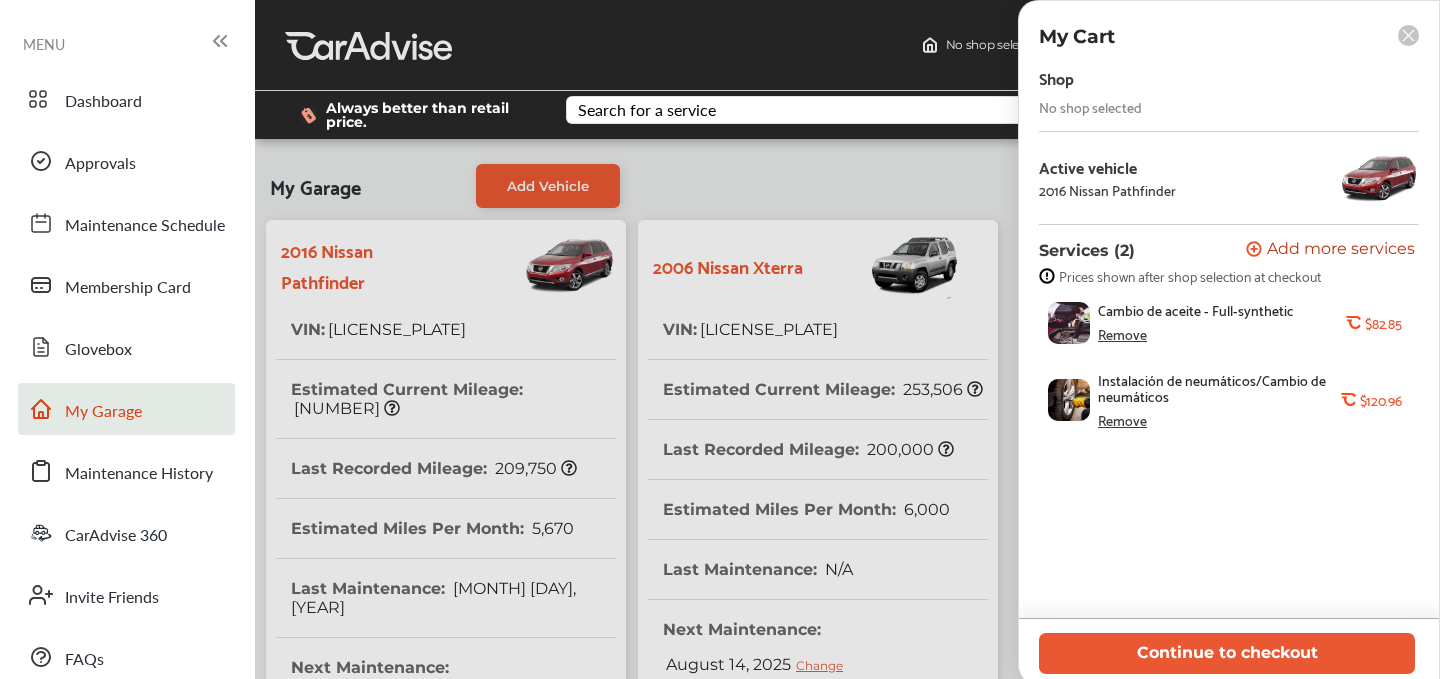 click on "Remove" at bounding box center (1122, 420) 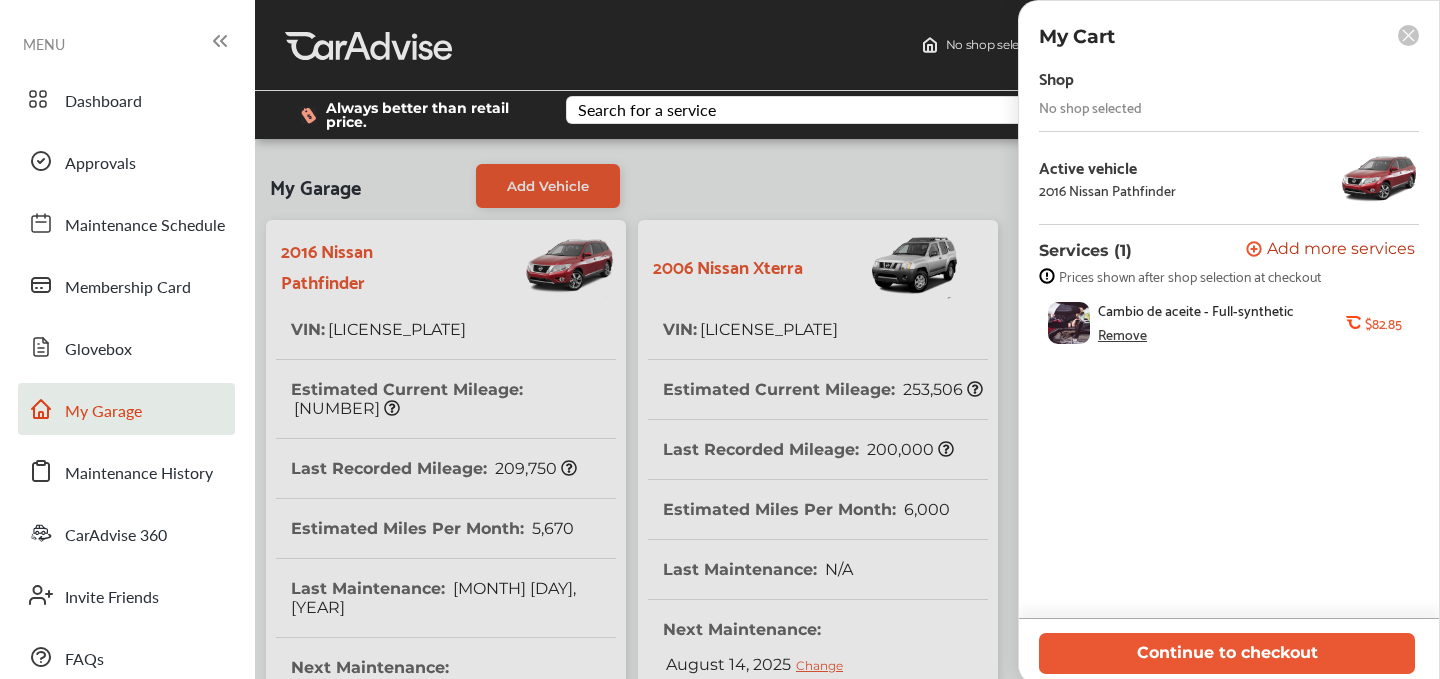 click on "Add more services" at bounding box center (1341, 250) 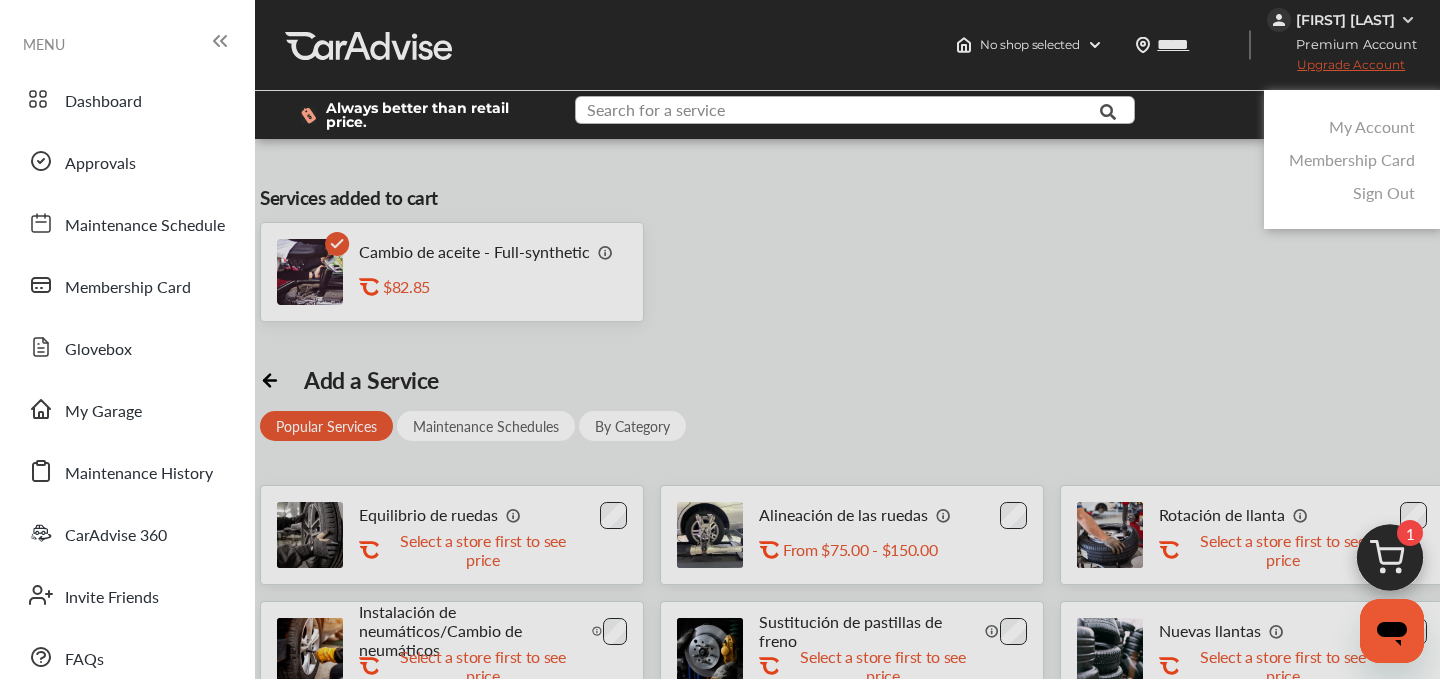 click at bounding box center (839, 112) 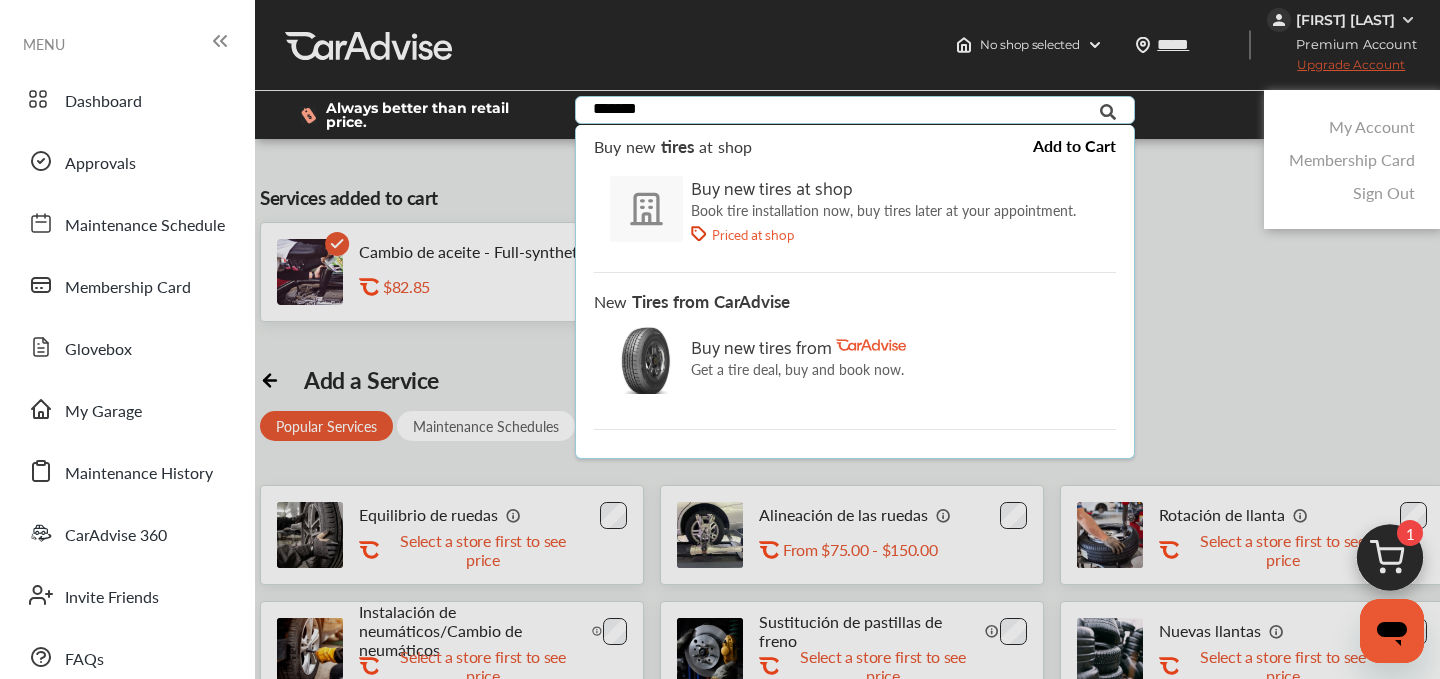 type on "*******" 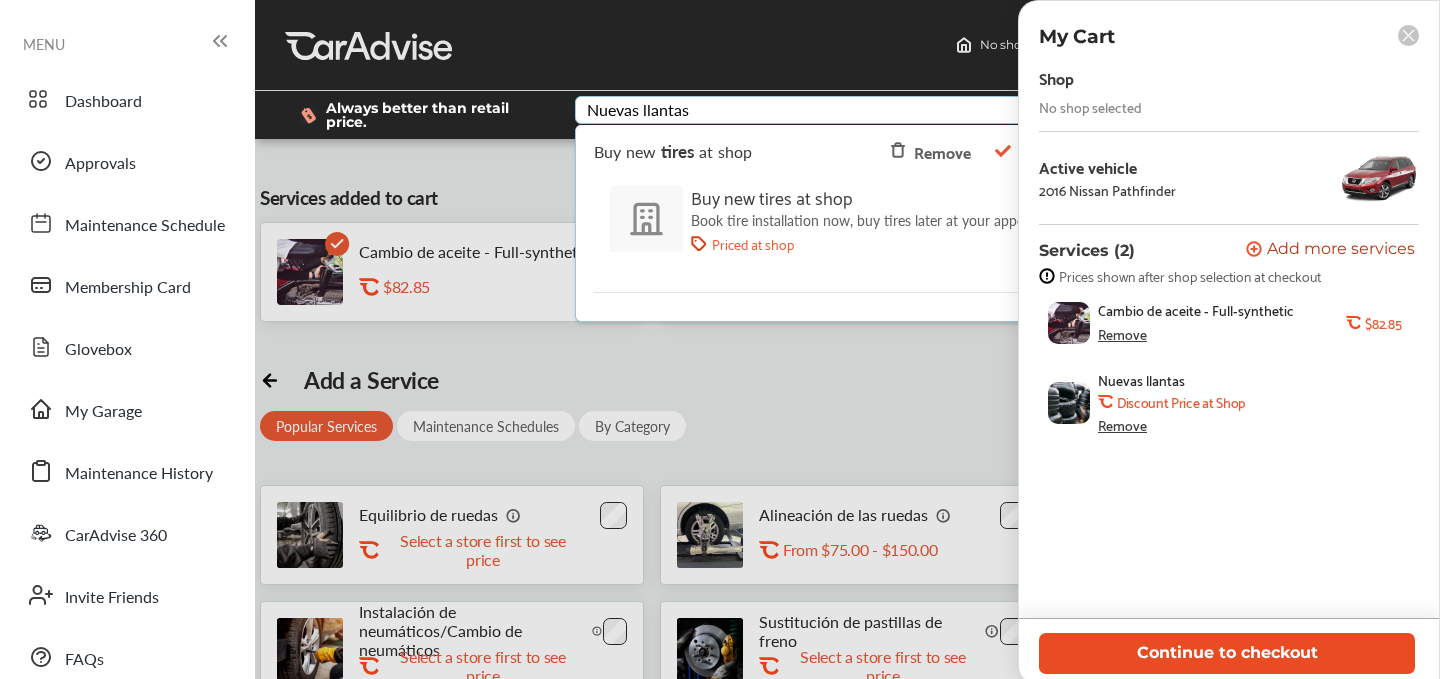 click on "Continue to checkout" at bounding box center [1227, 653] 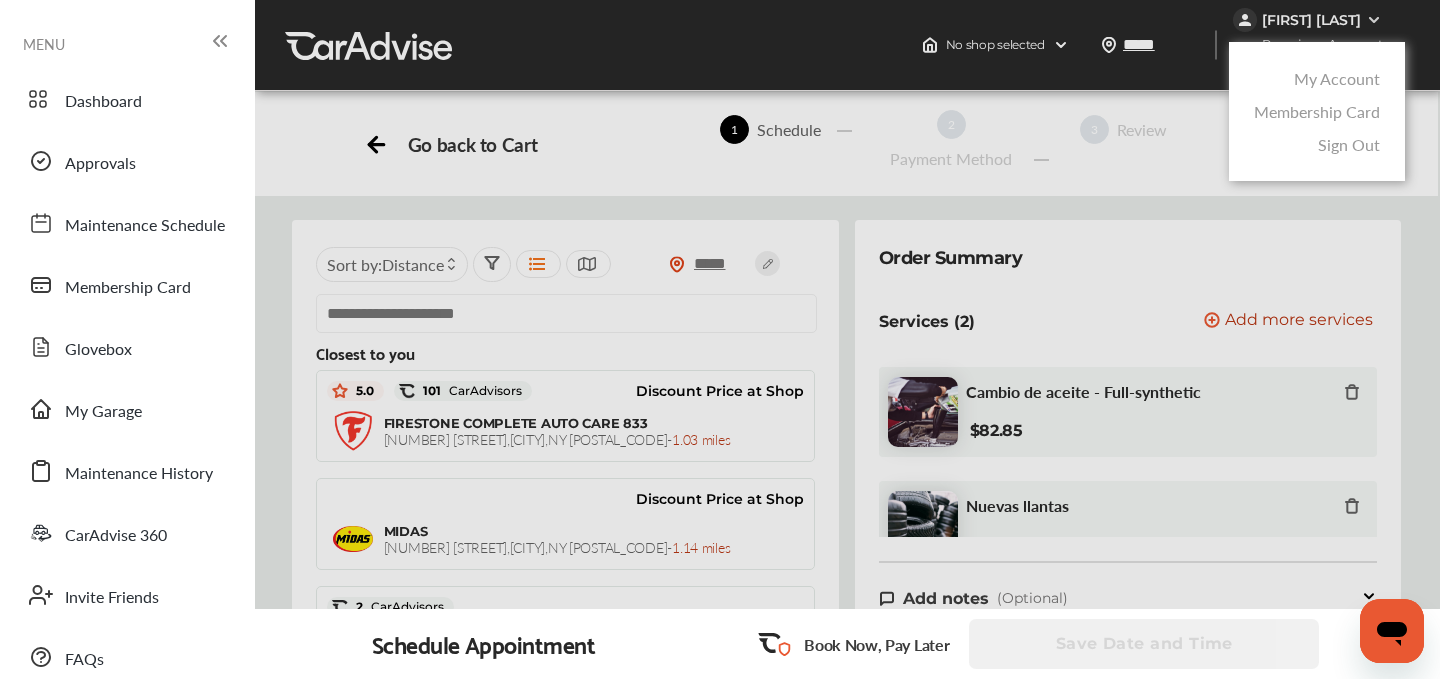 click at bounding box center (720, 389) 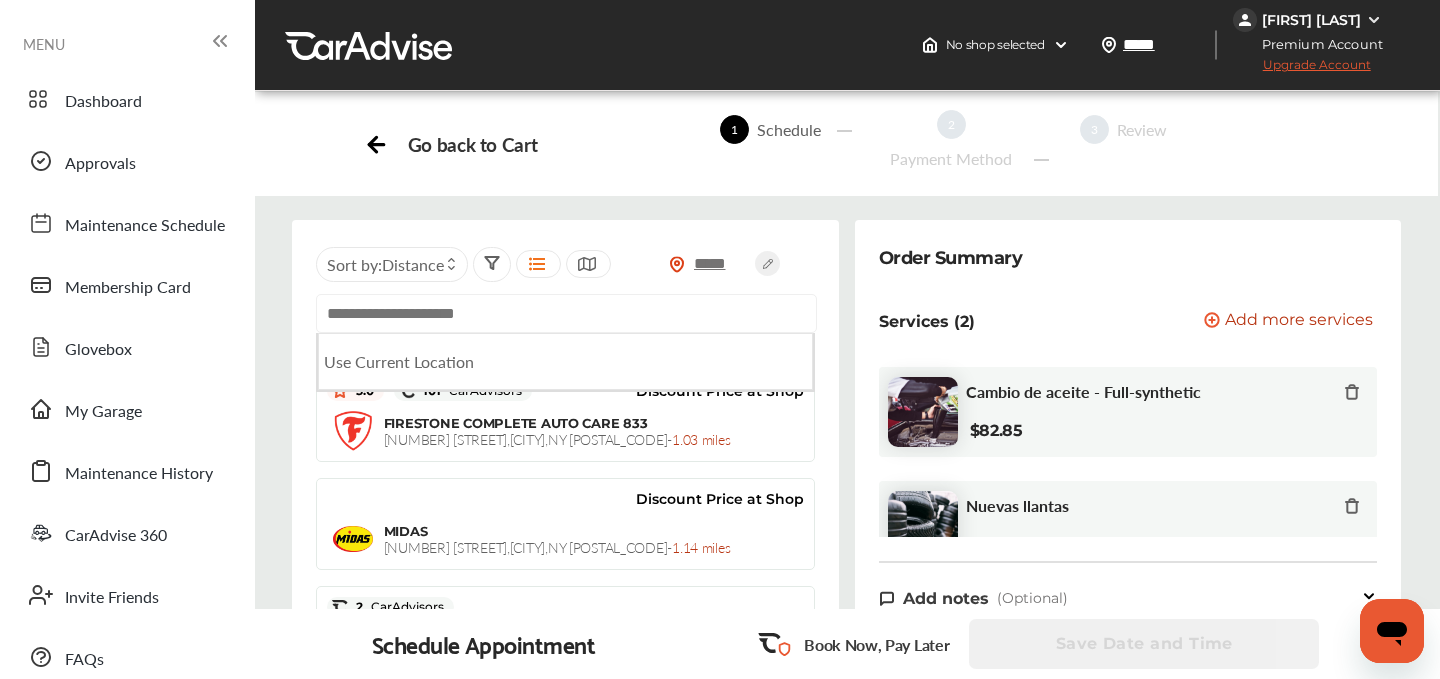 click at bounding box center (566, 313) 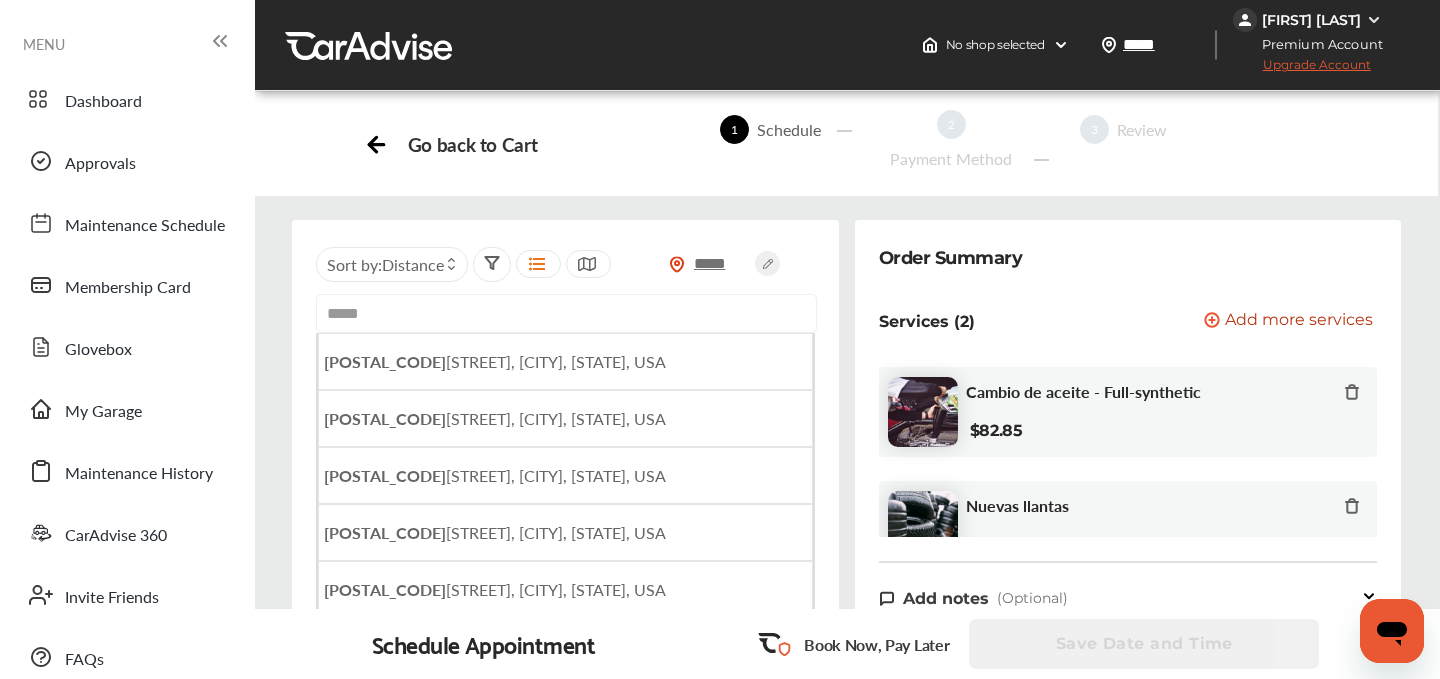 click on "*****" at bounding box center (566, 313) 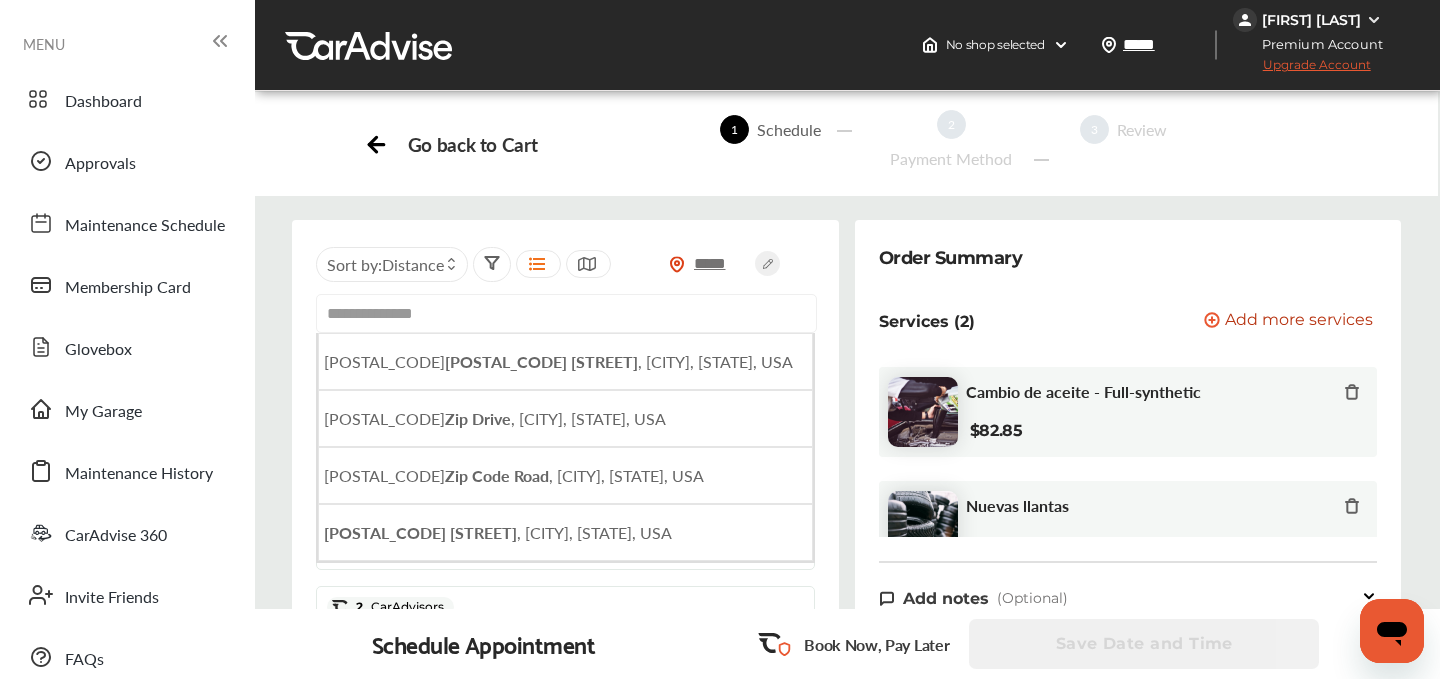 click on "**********" at bounding box center (566, 313) 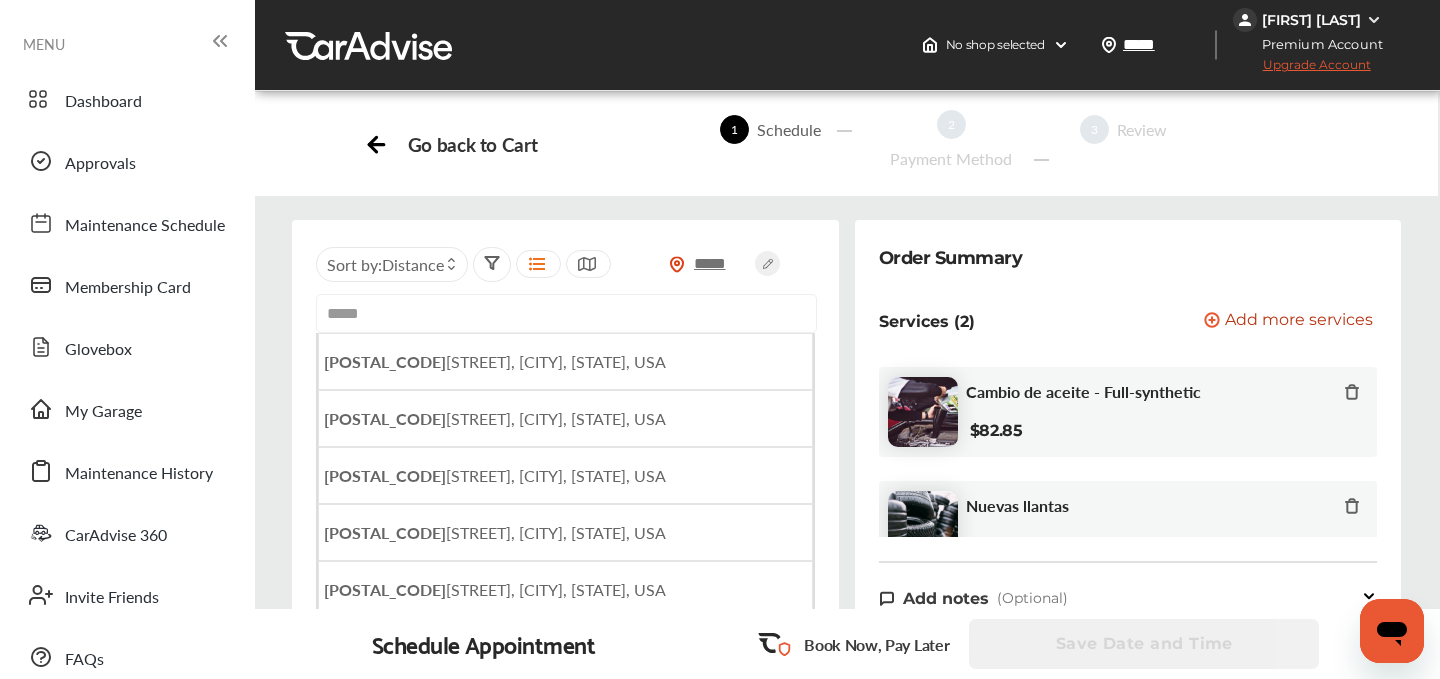 click on "*****" at bounding box center [566, 313] 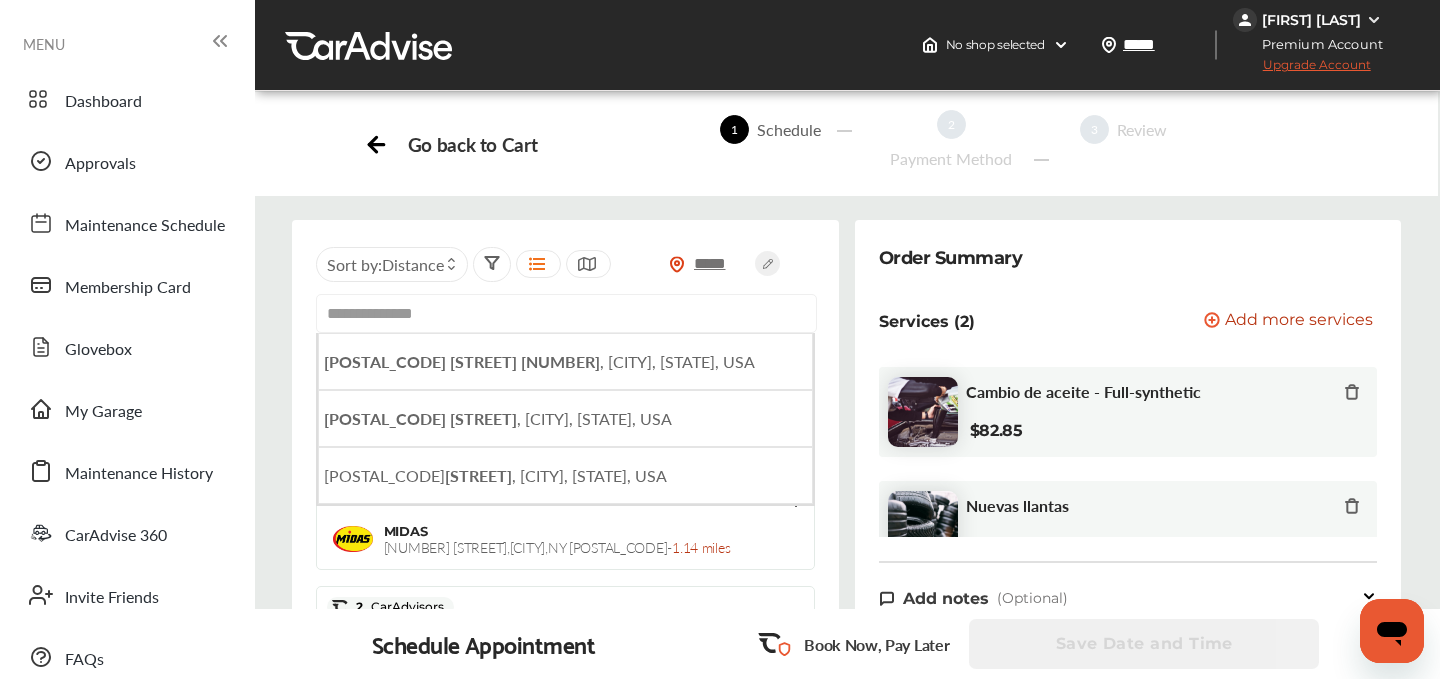 click on "**********" at bounding box center (566, 313) 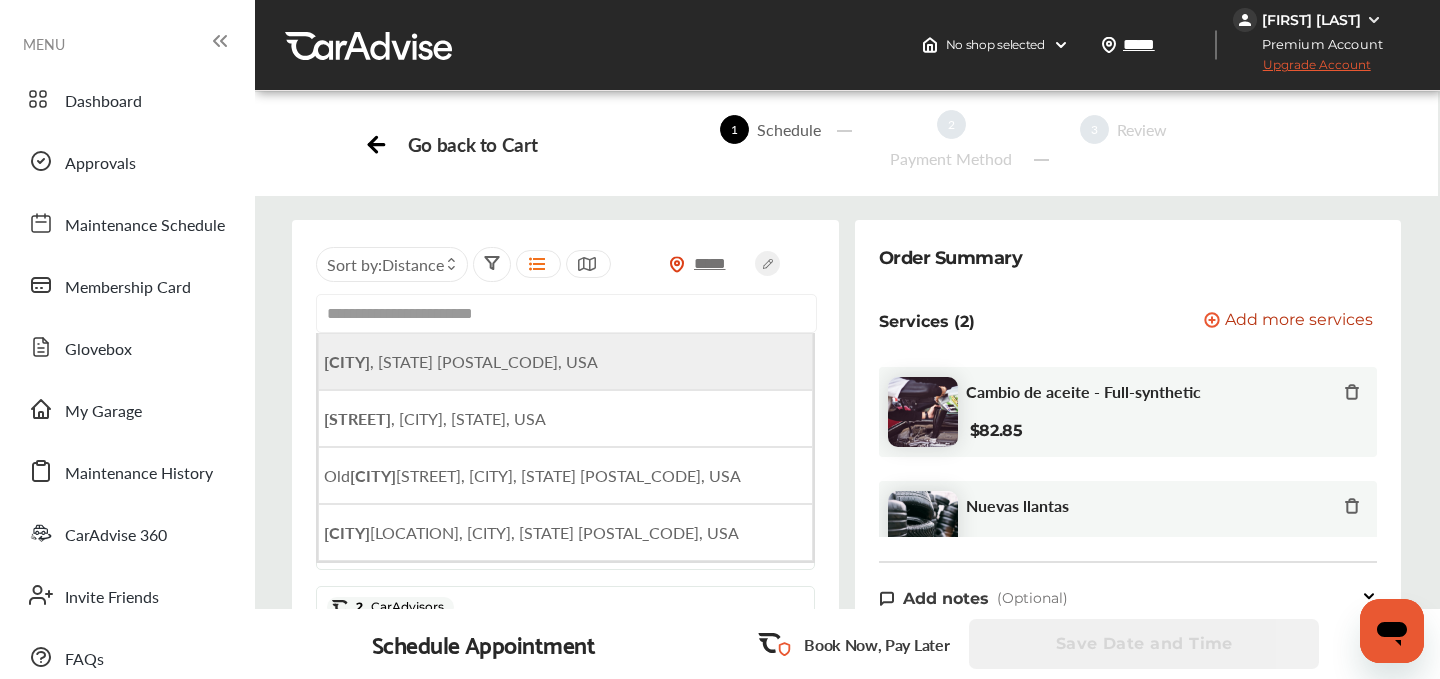 click on ", [CITY], [STATE], USA" at bounding box center (461, 361) 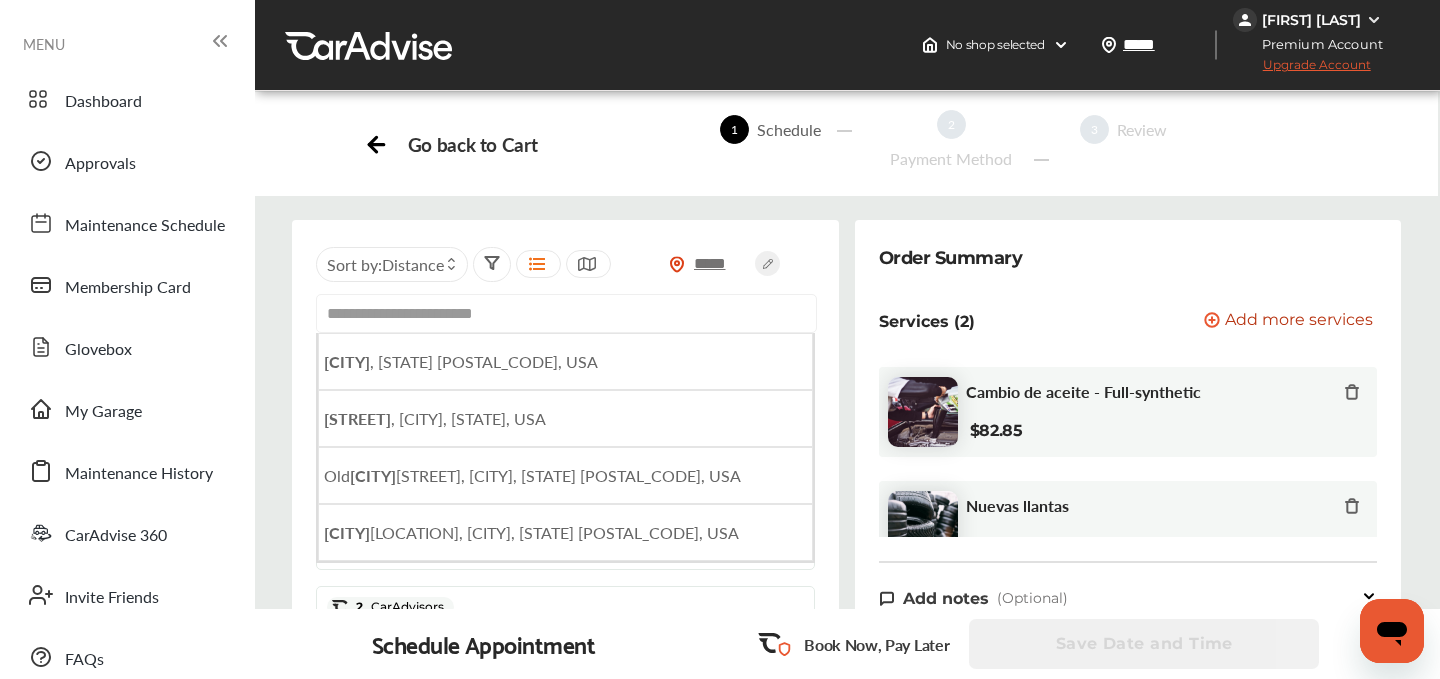 type on "**********" 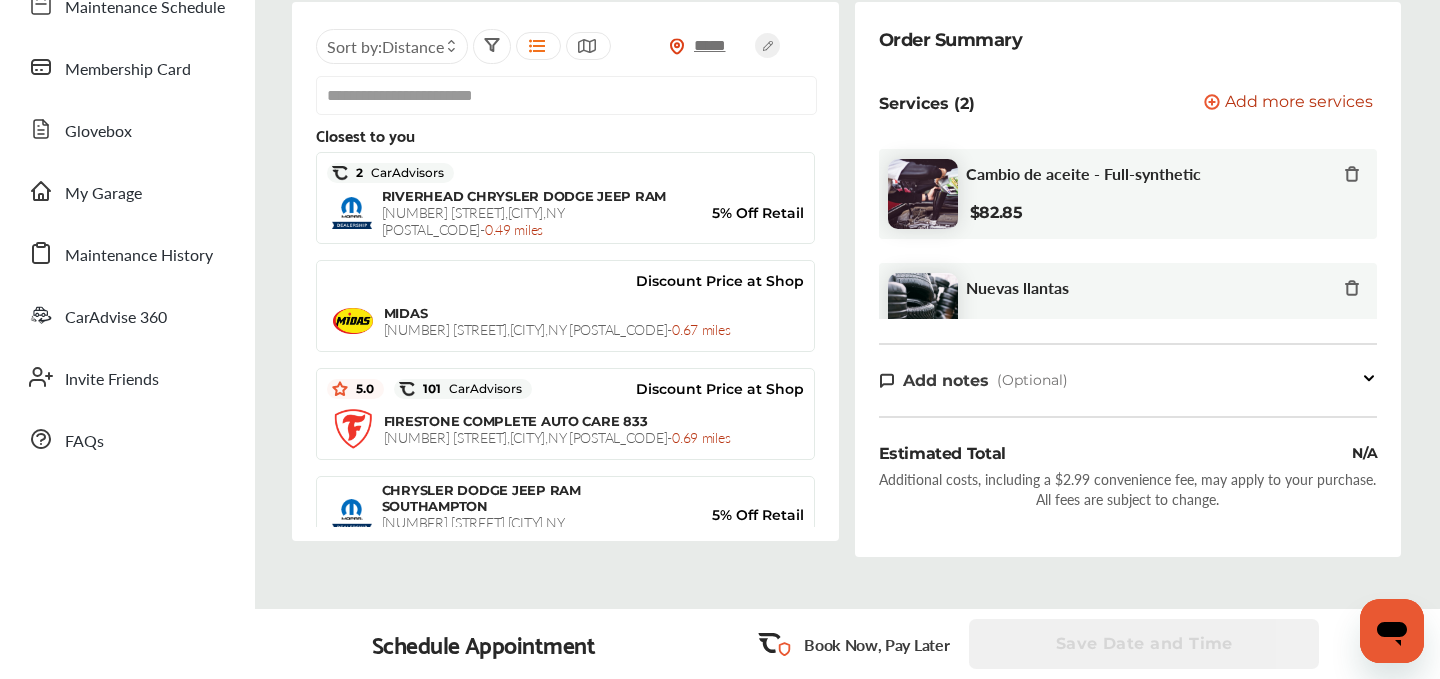 scroll, scrollTop: 217, scrollLeft: 0, axis: vertical 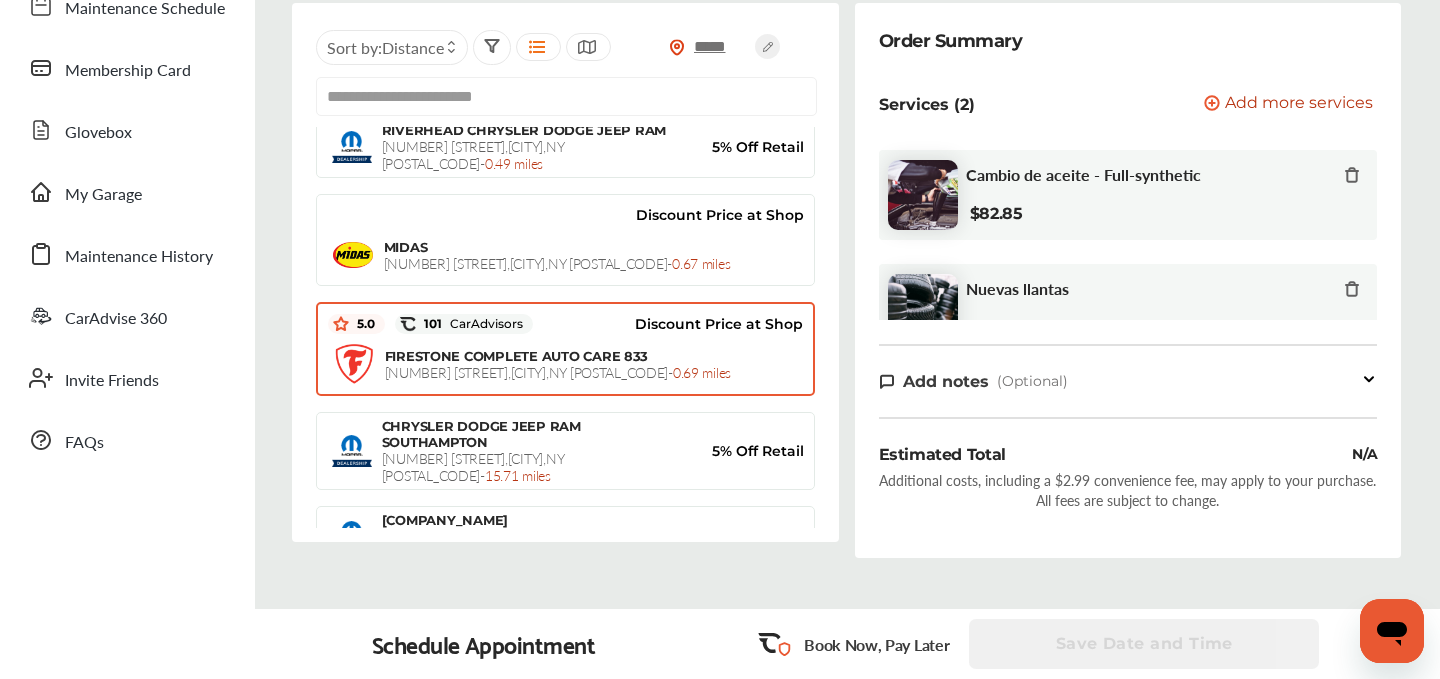 click on "FIRESTONE COMPLETE AUTO CARE 833" at bounding box center (517, 356) 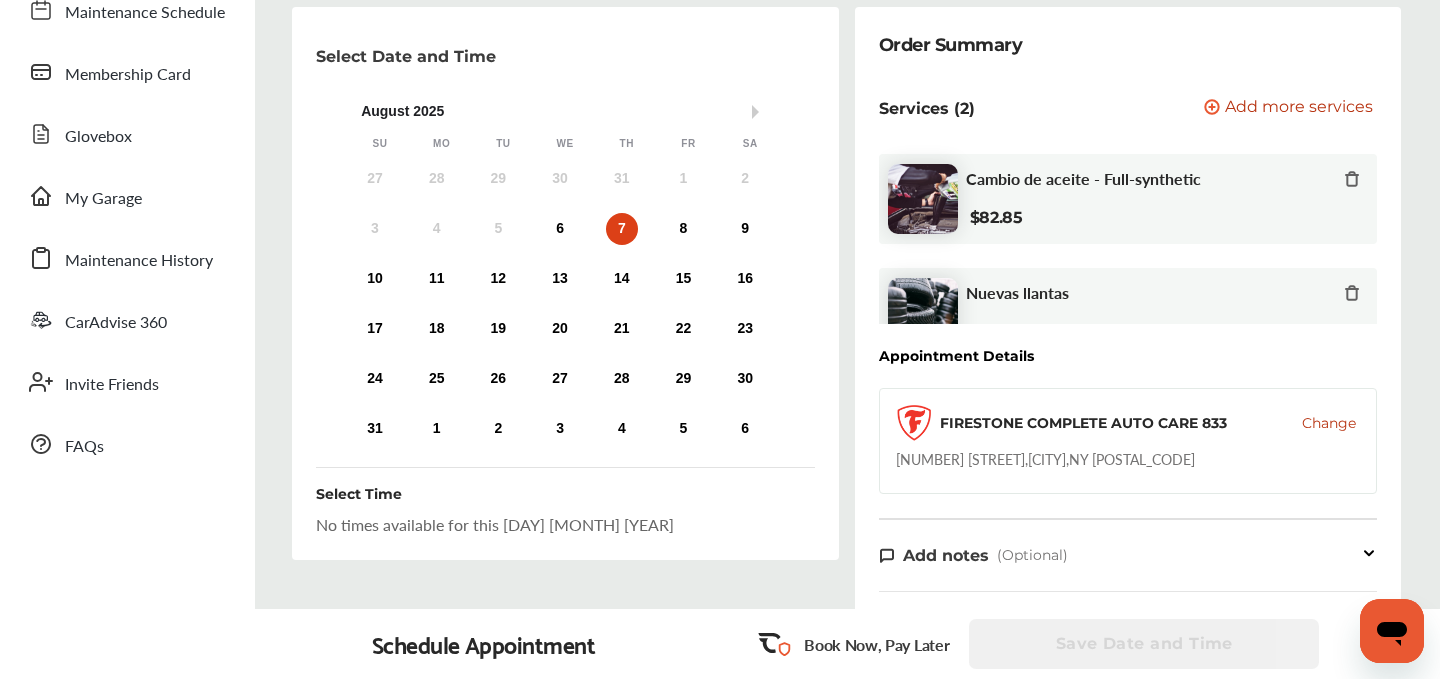 scroll, scrollTop: 211, scrollLeft: 0, axis: vertical 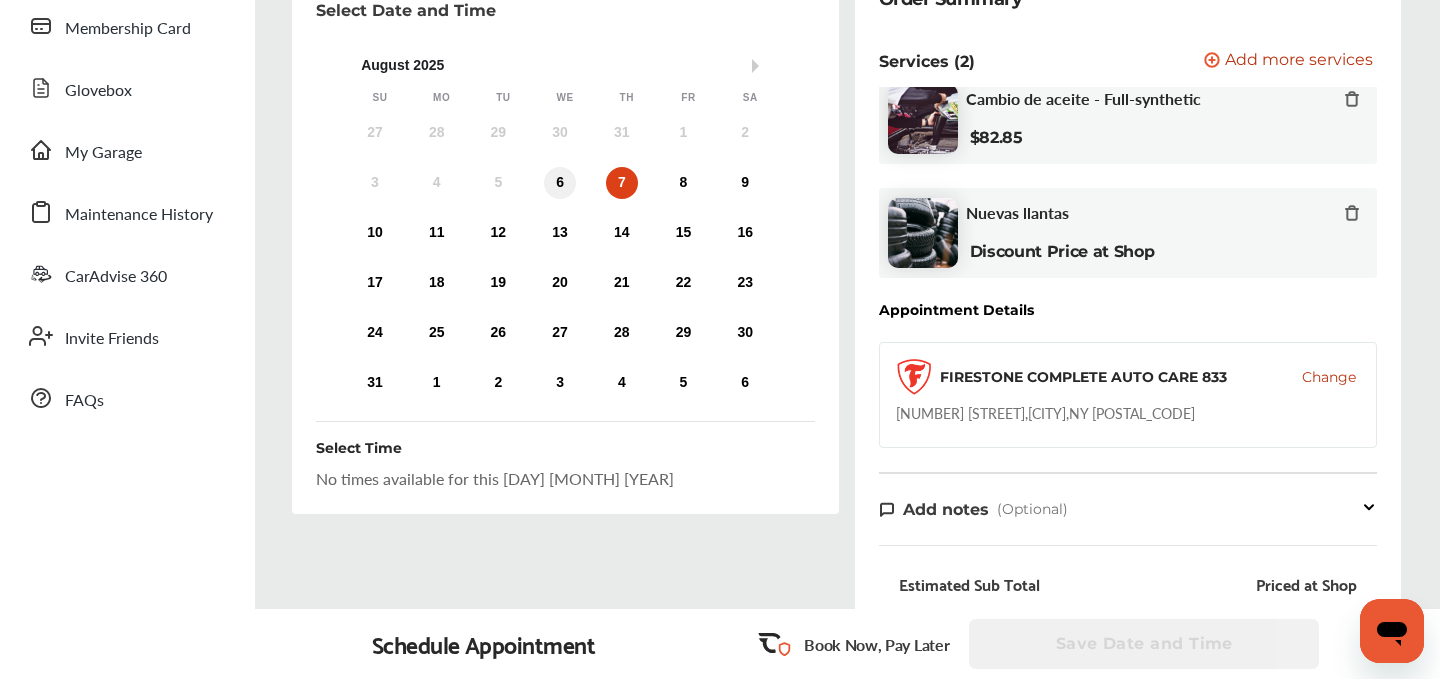 click on "6" at bounding box center [560, 183] 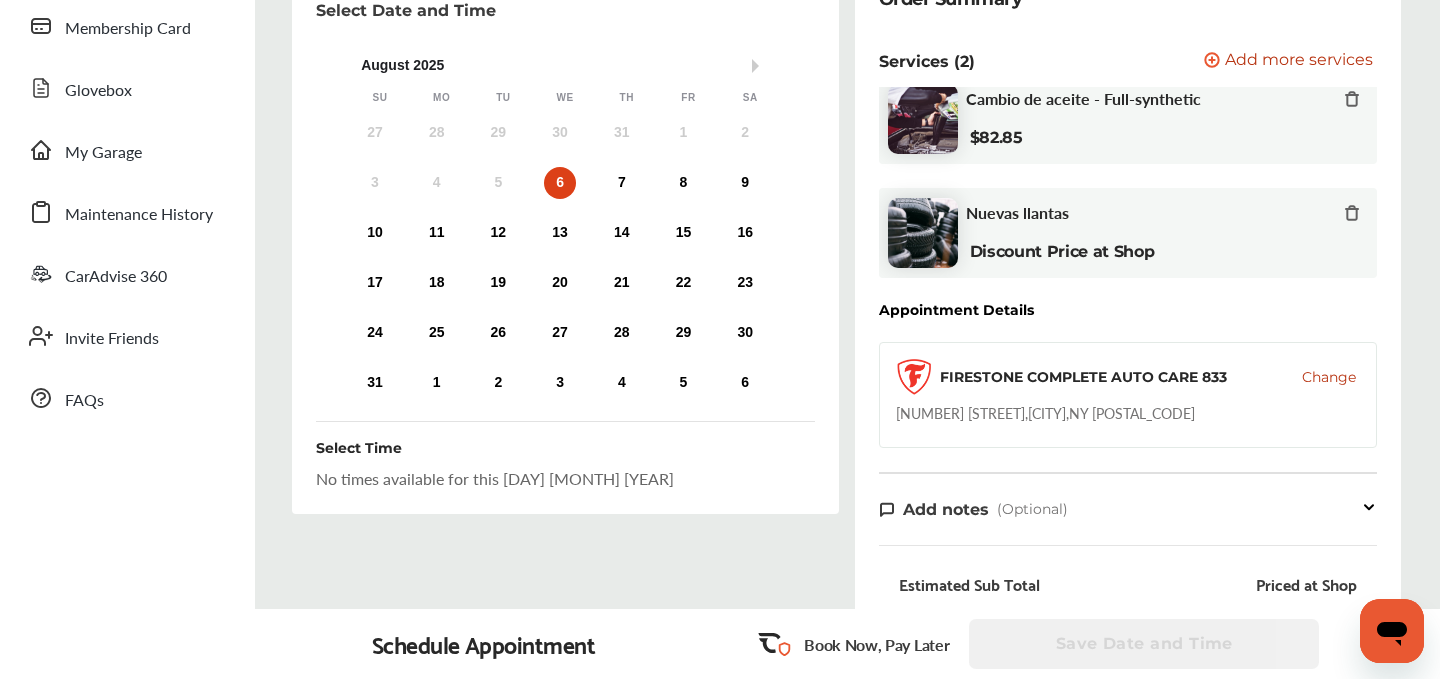 click on "3 4 5 6 7 8 9" at bounding box center [560, 183] 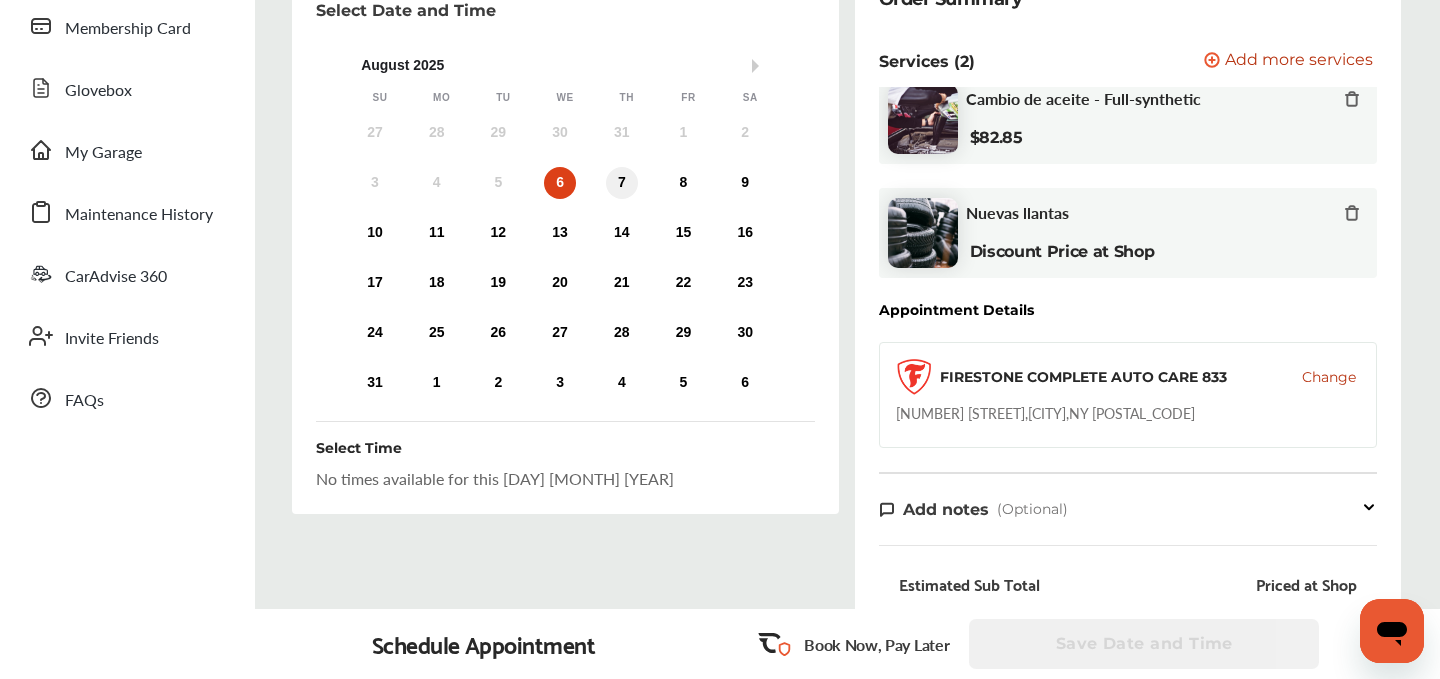 click on "7" at bounding box center (622, 183) 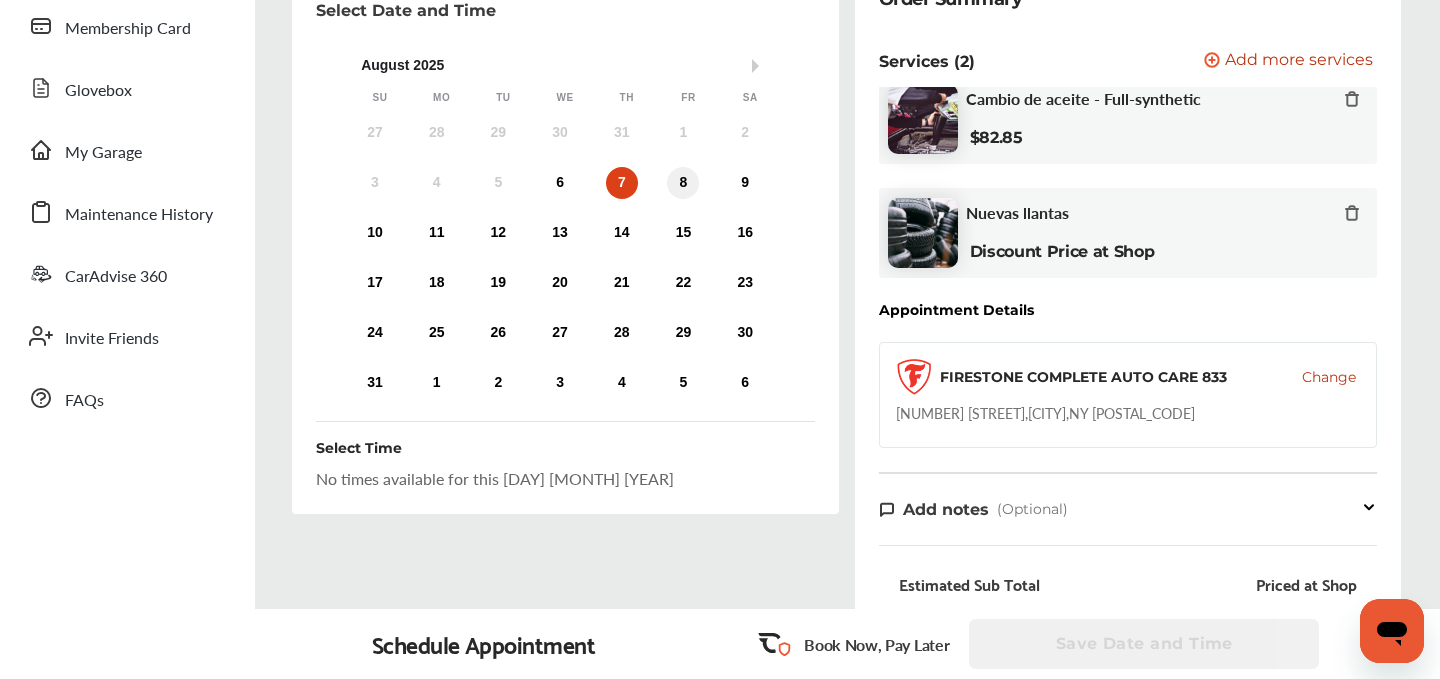 click on "8" at bounding box center [683, 183] 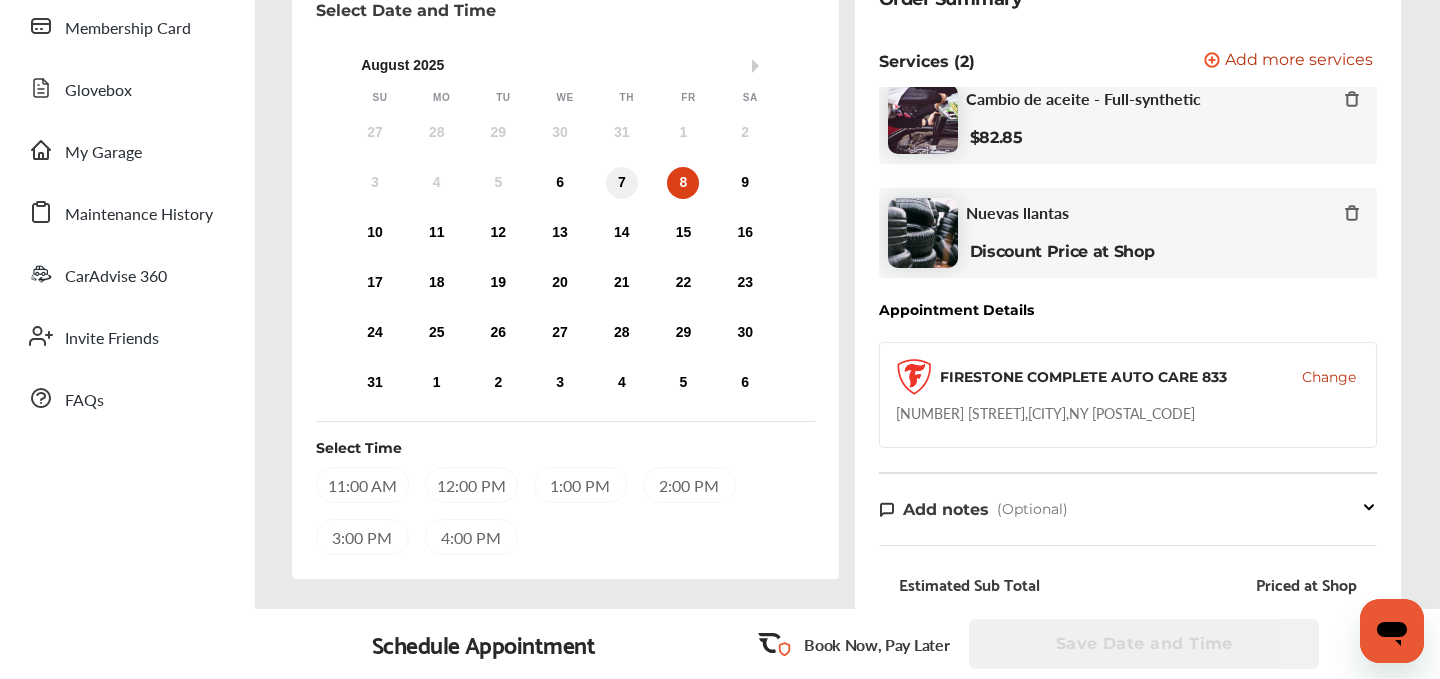 click on "7" at bounding box center [622, 183] 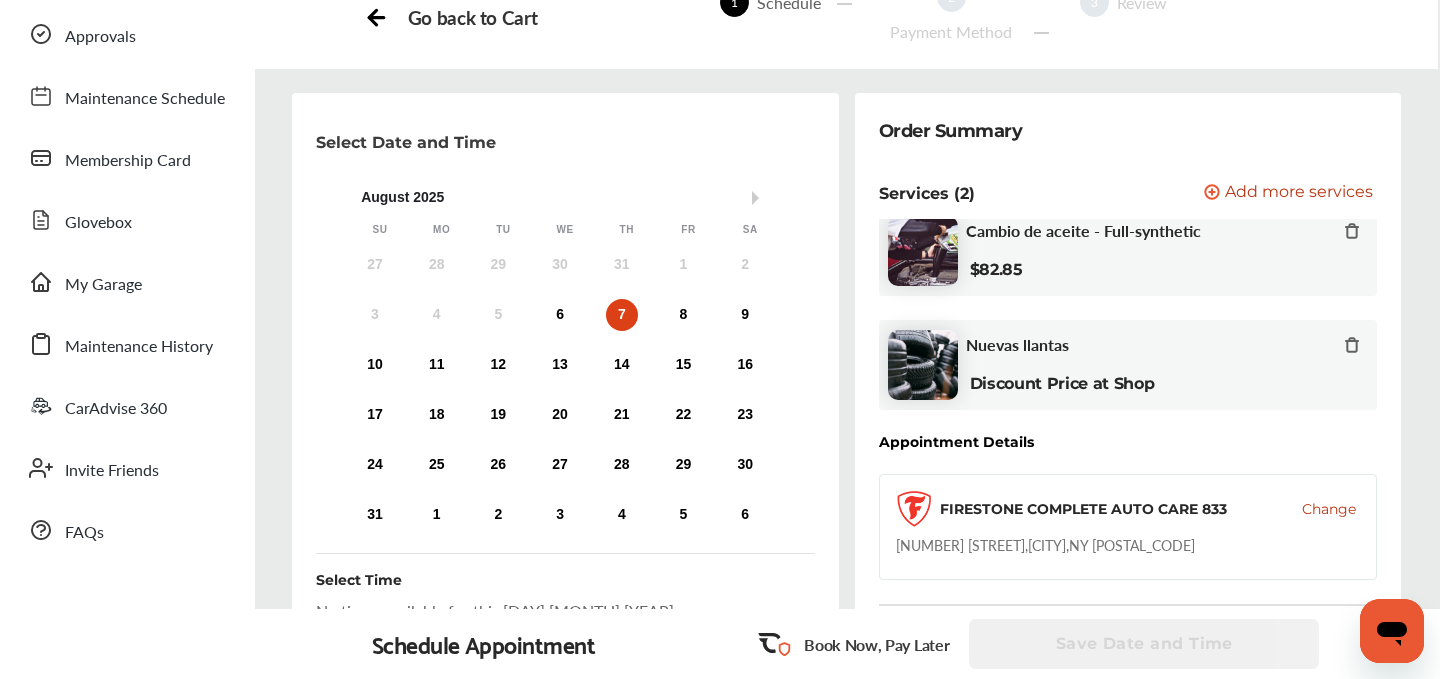 scroll, scrollTop: 145, scrollLeft: 0, axis: vertical 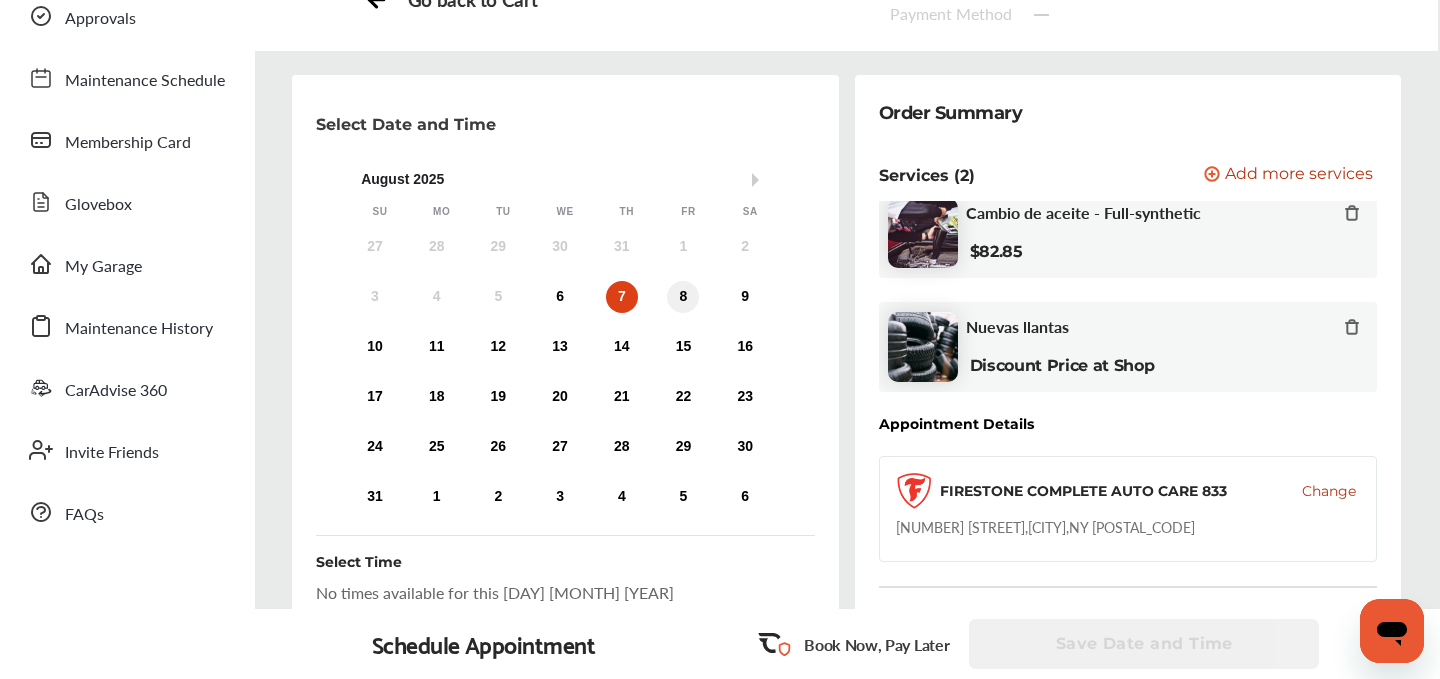 click on "8" at bounding box center [683, 297] 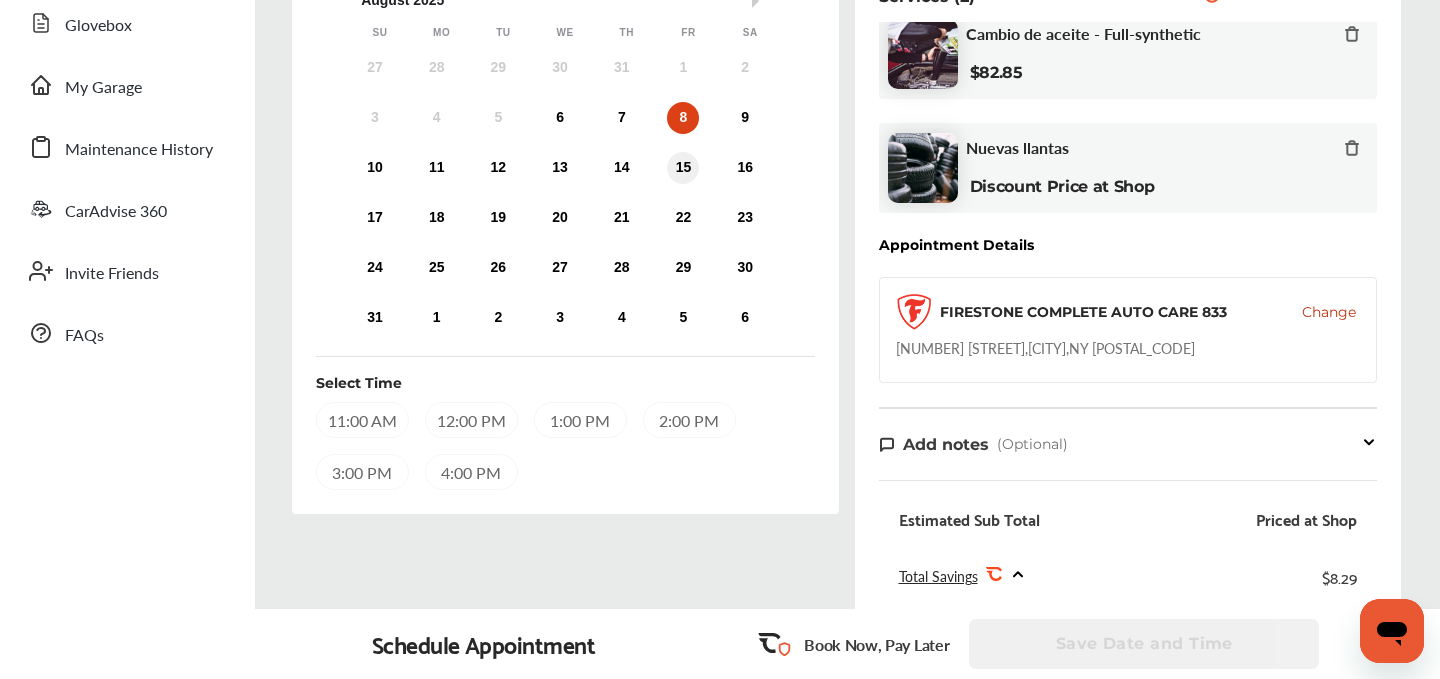 scroll, scrollTop: 319, scrollLeft: 0, axis: vertical 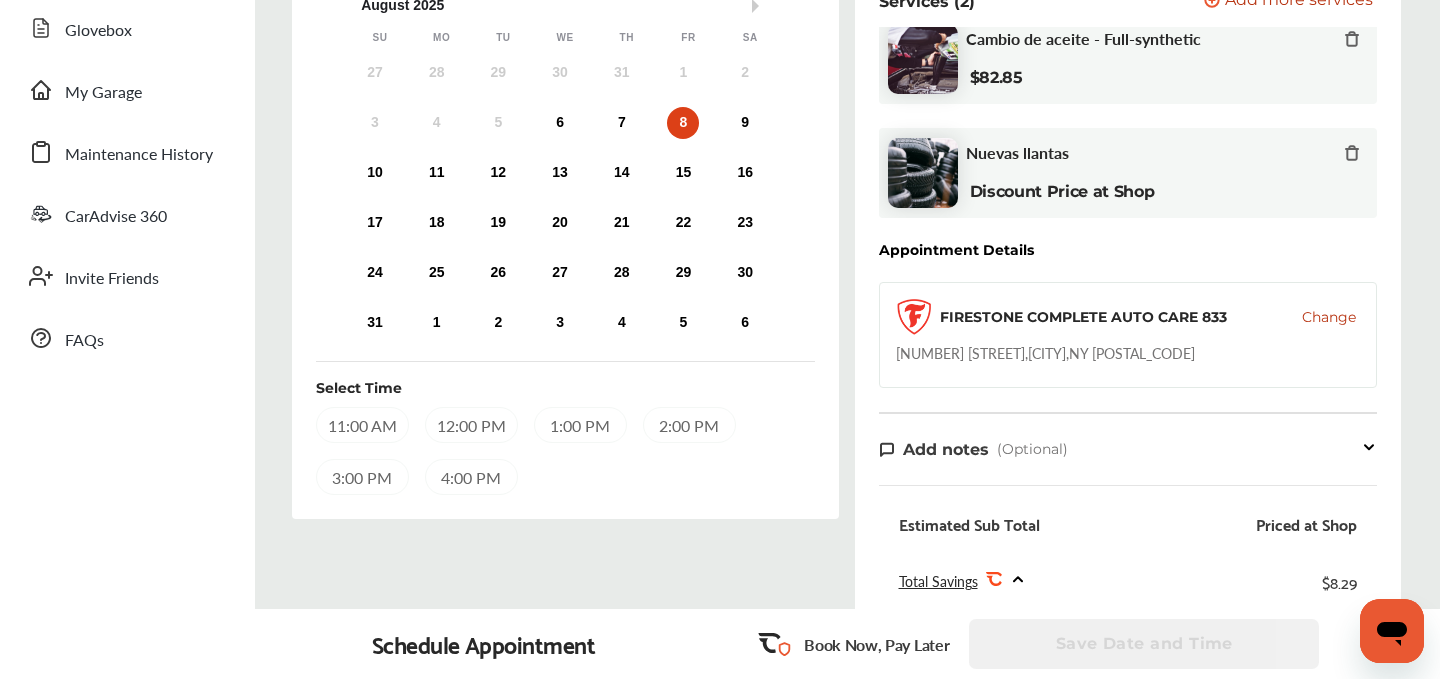 click on "11:00 AM" at bounding box center [362, 425] 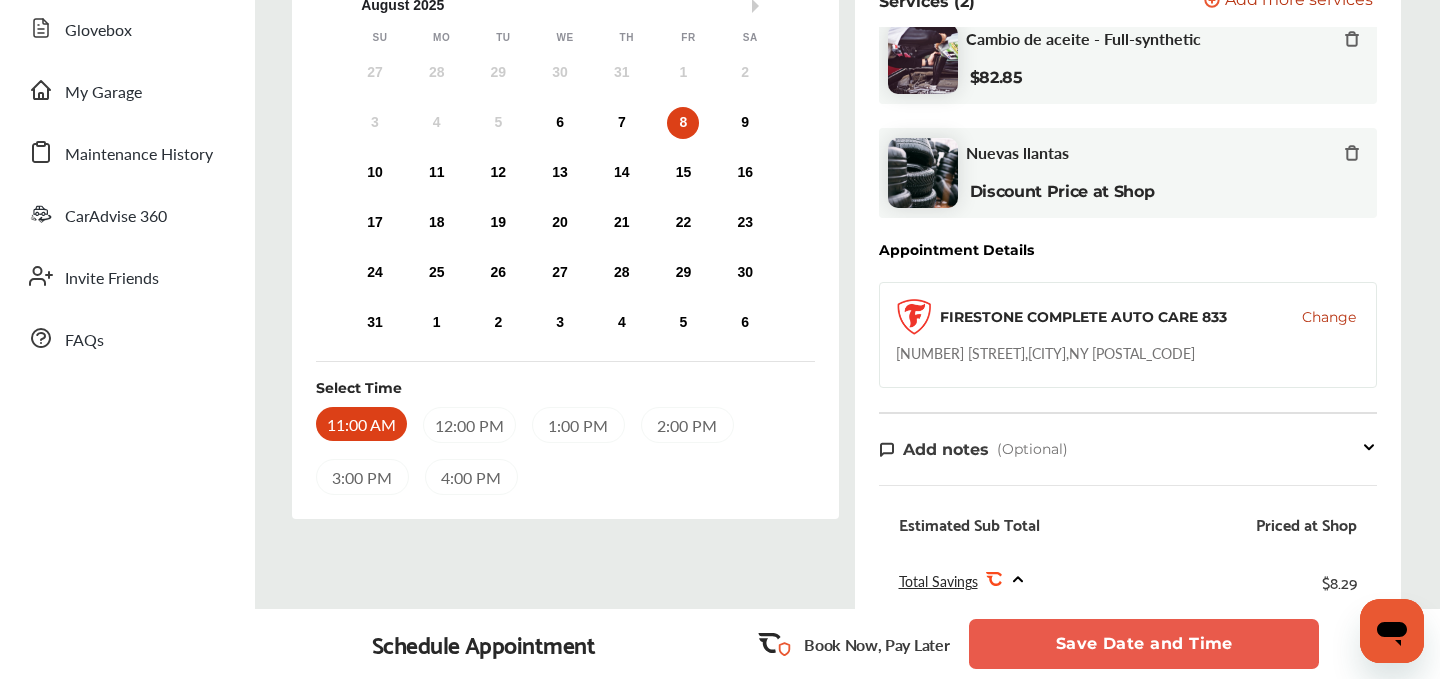 click on "Save Date and Time" at bounding box center (1144, 644) 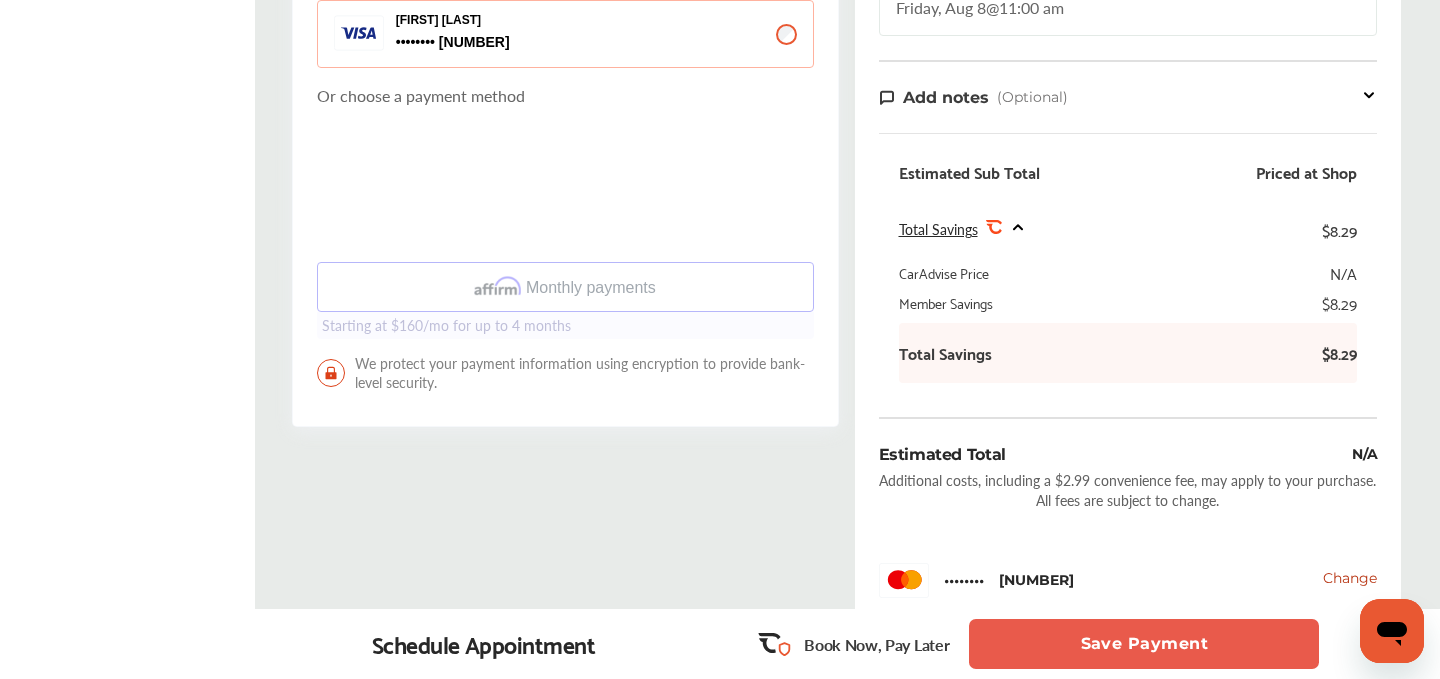 scroll, scrollTop: 770, scrollLeft: 0, axis: vertical 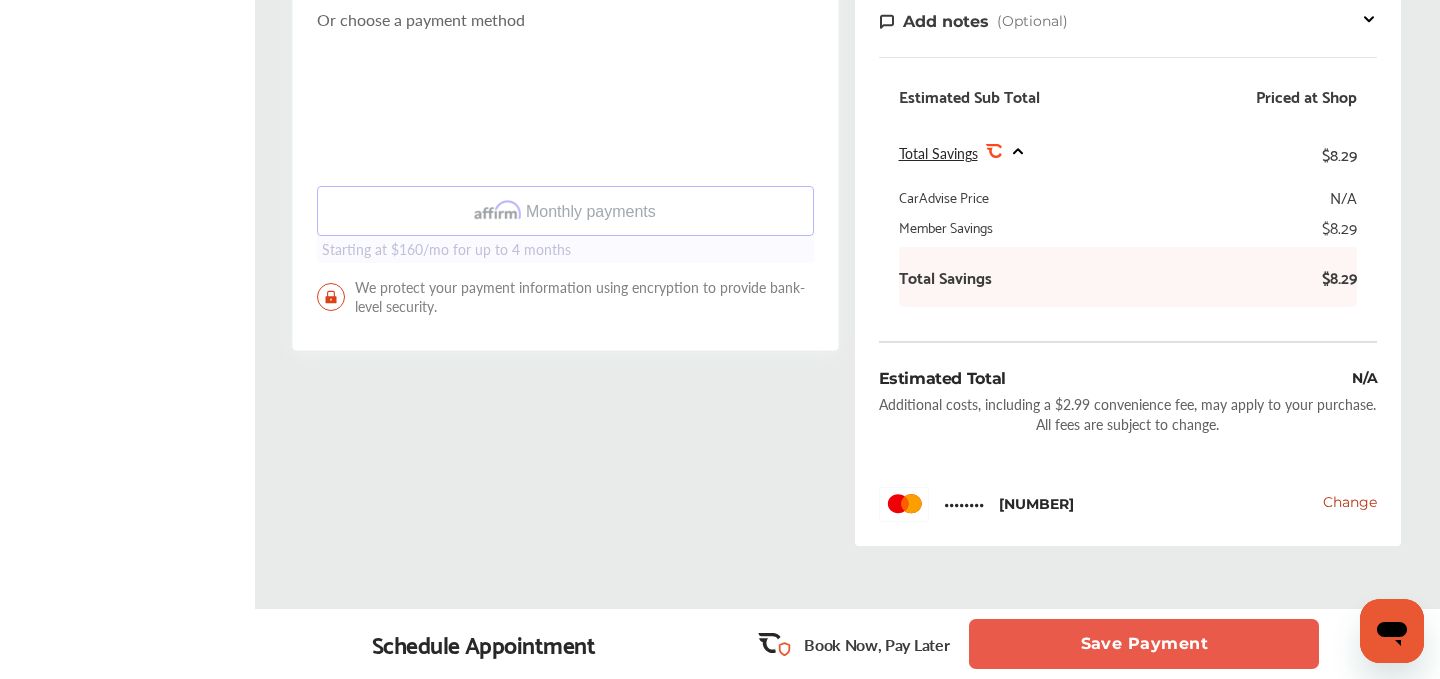 click on "Save Payment" at bounding box center (1144, 644) 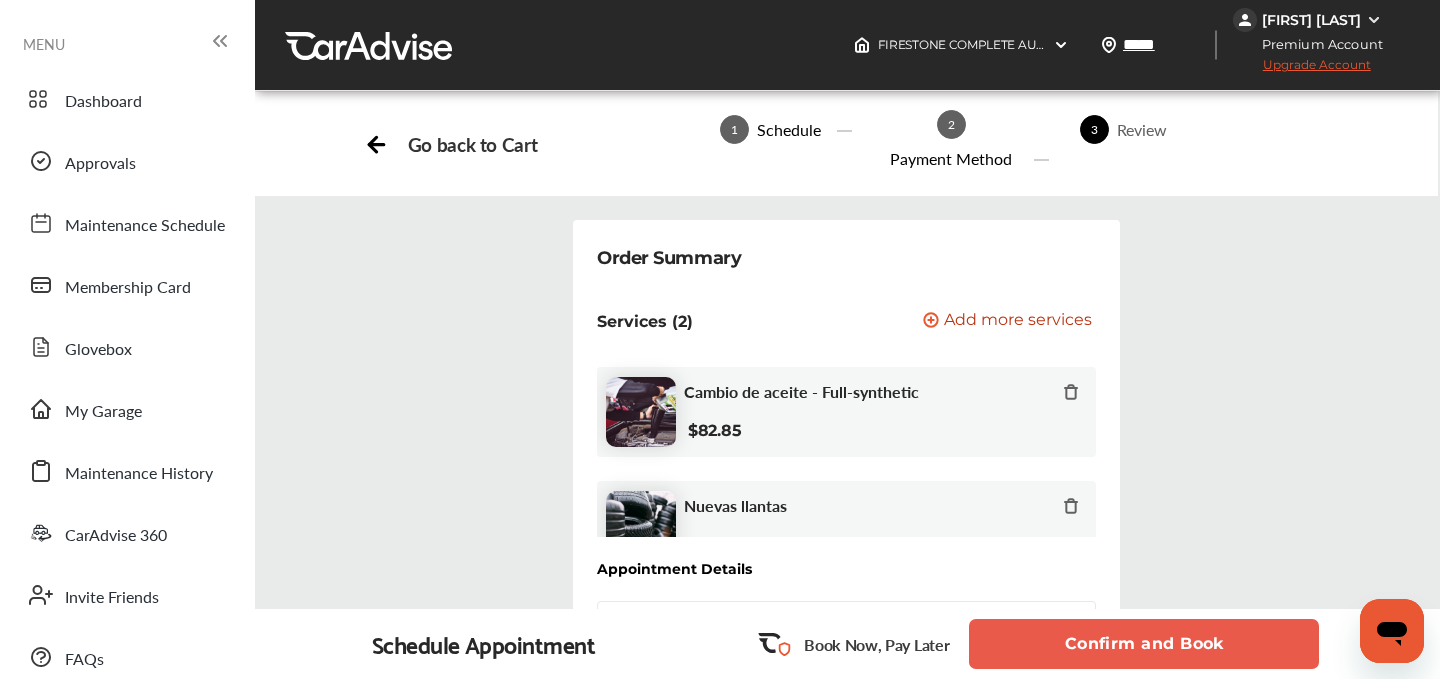 click on "Confirm and Book" at bounding box center [1144, 644] 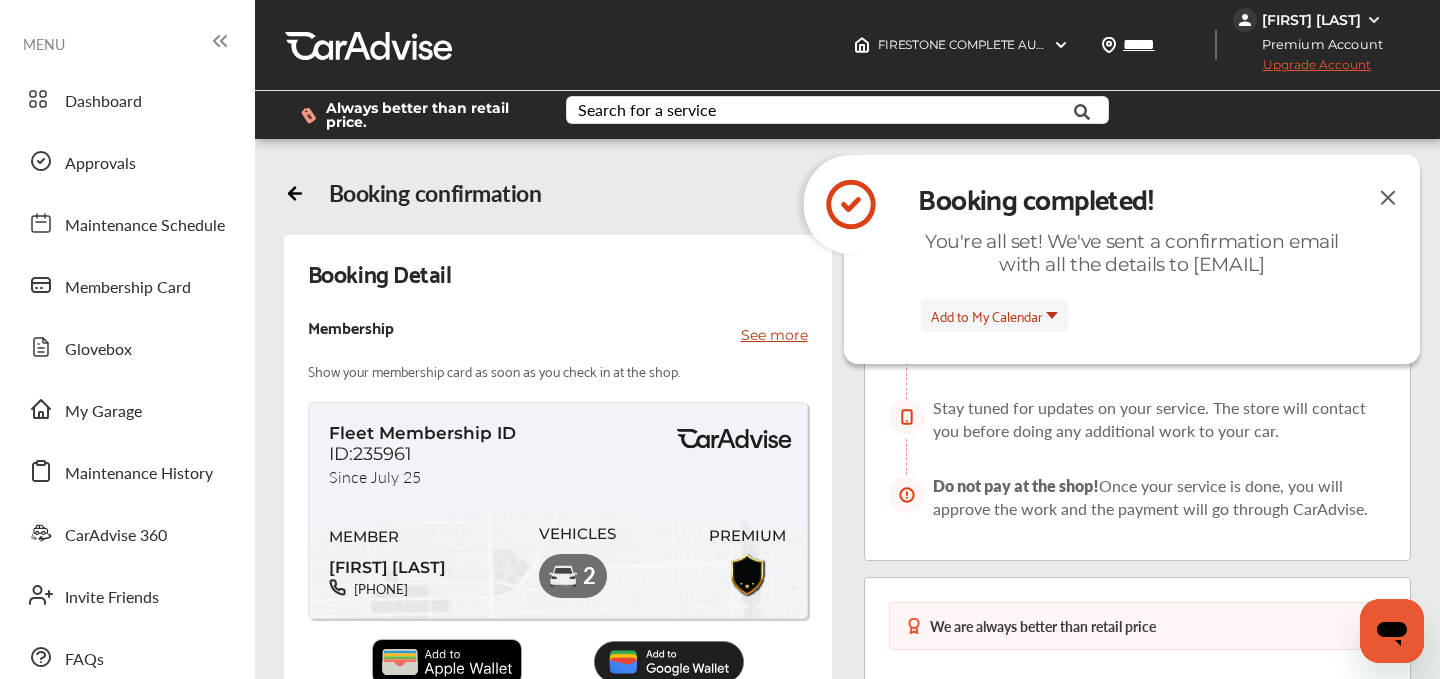 click at bounding box center (1388, 197) 